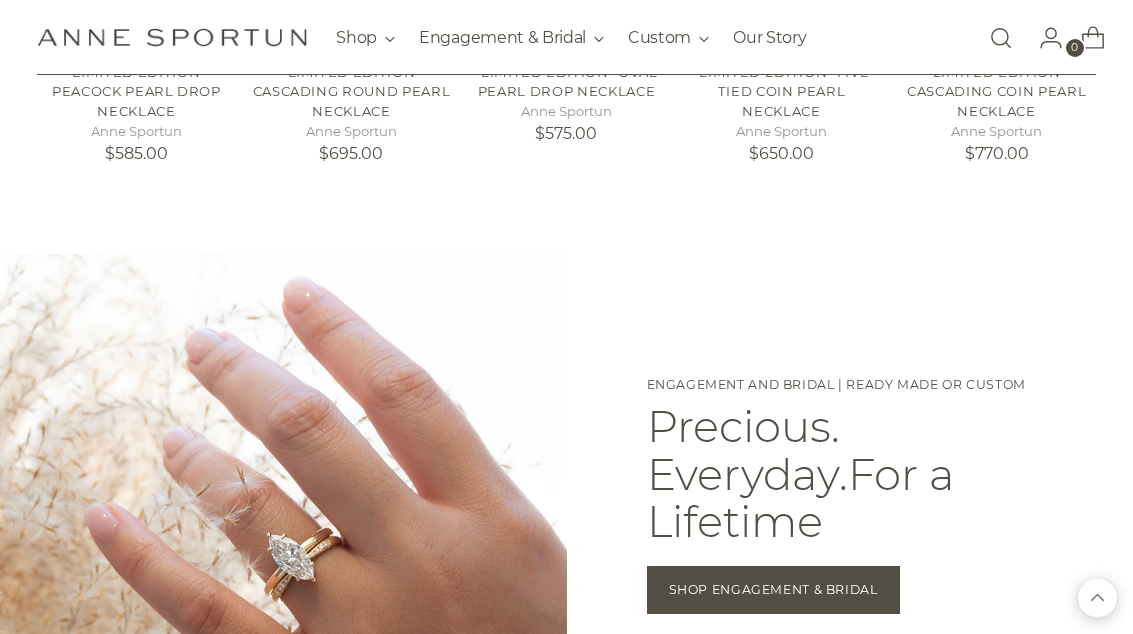 scroll, scrollTop: 1043, scrollLeft: 0, axis: vertical 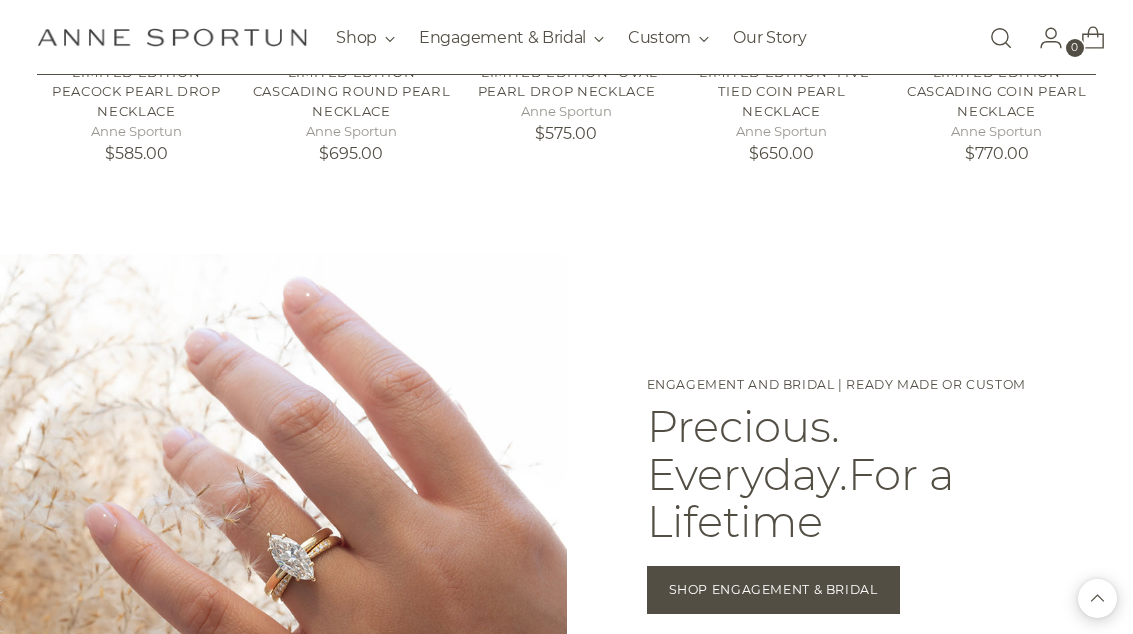 click at bounding box center [1001, 38] 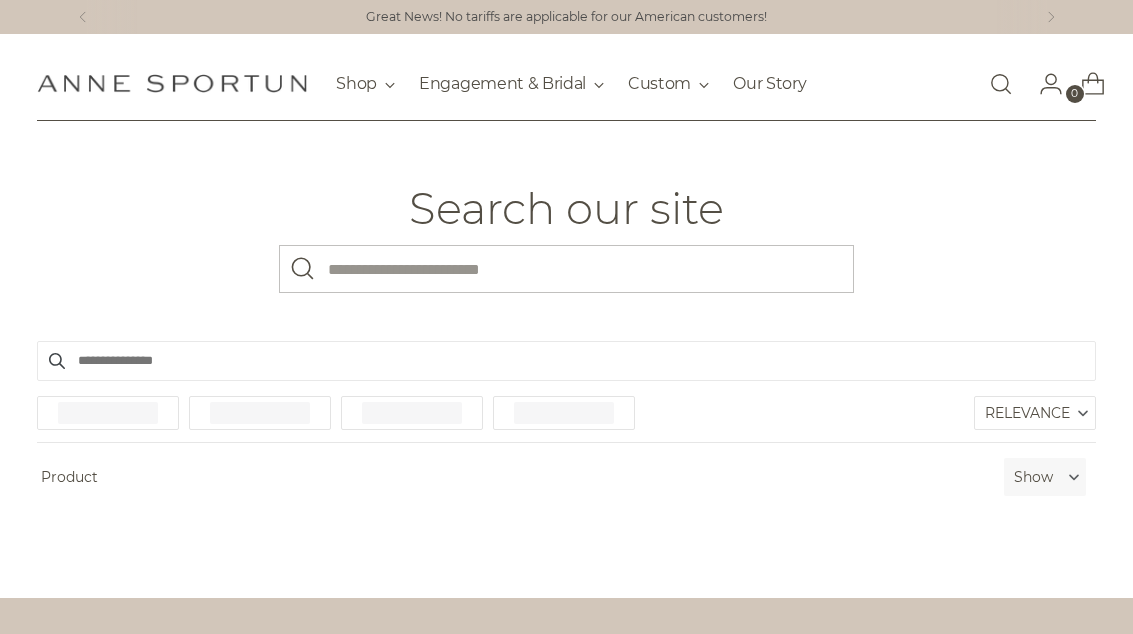 scroll, scrollTop: 0, scrollLeft: 0, axis: both 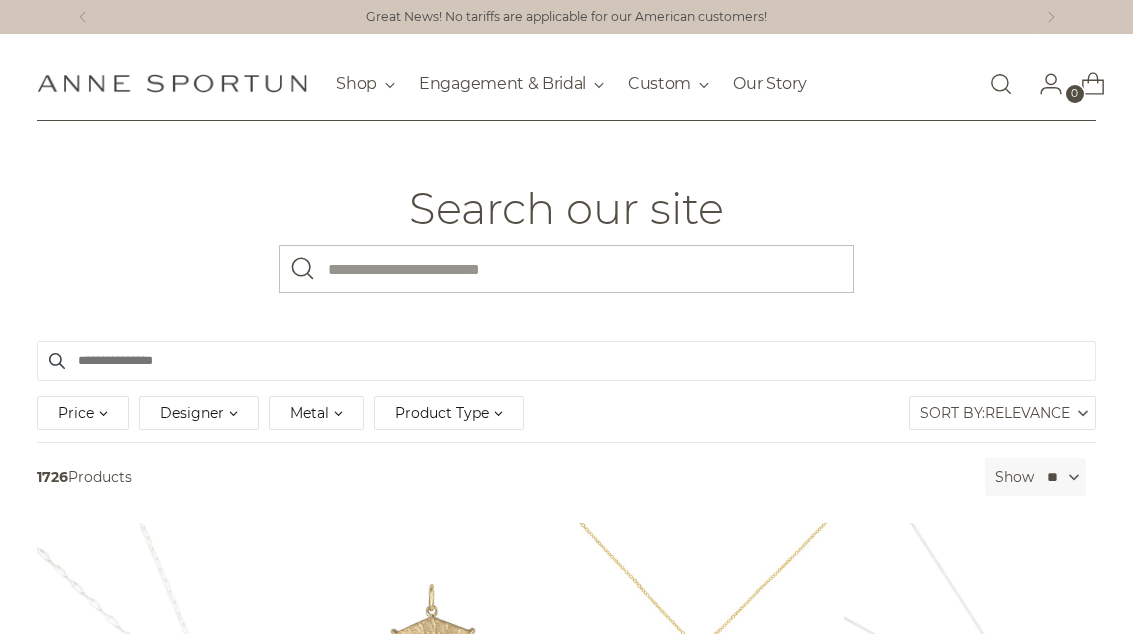 click on "What are you looking for?" at bounding box center [566, 269] 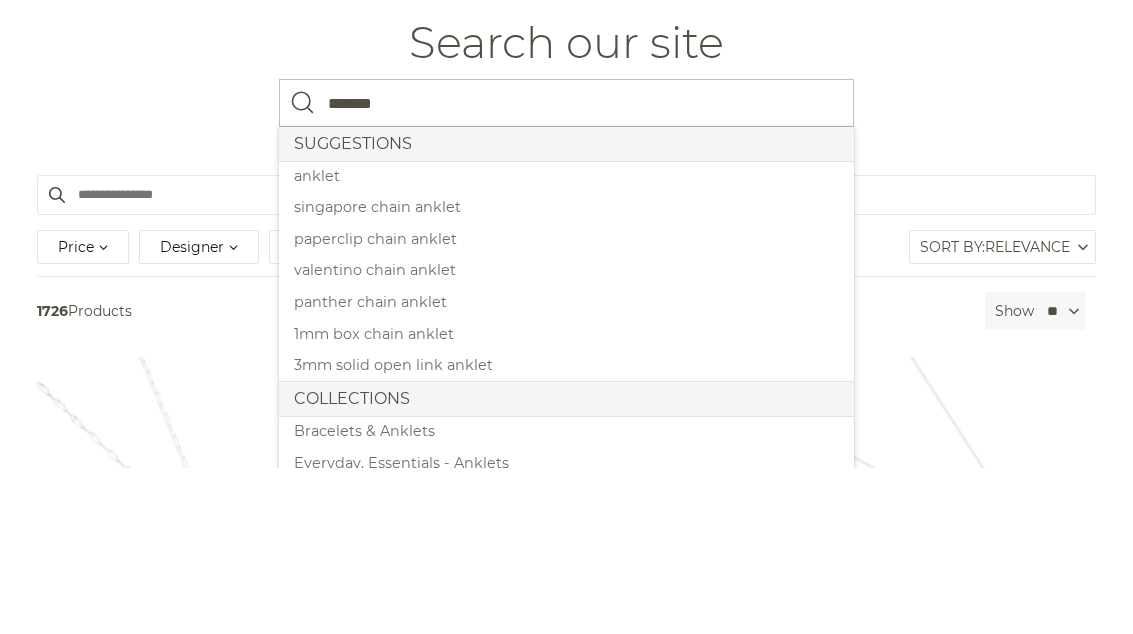 type on "*******" 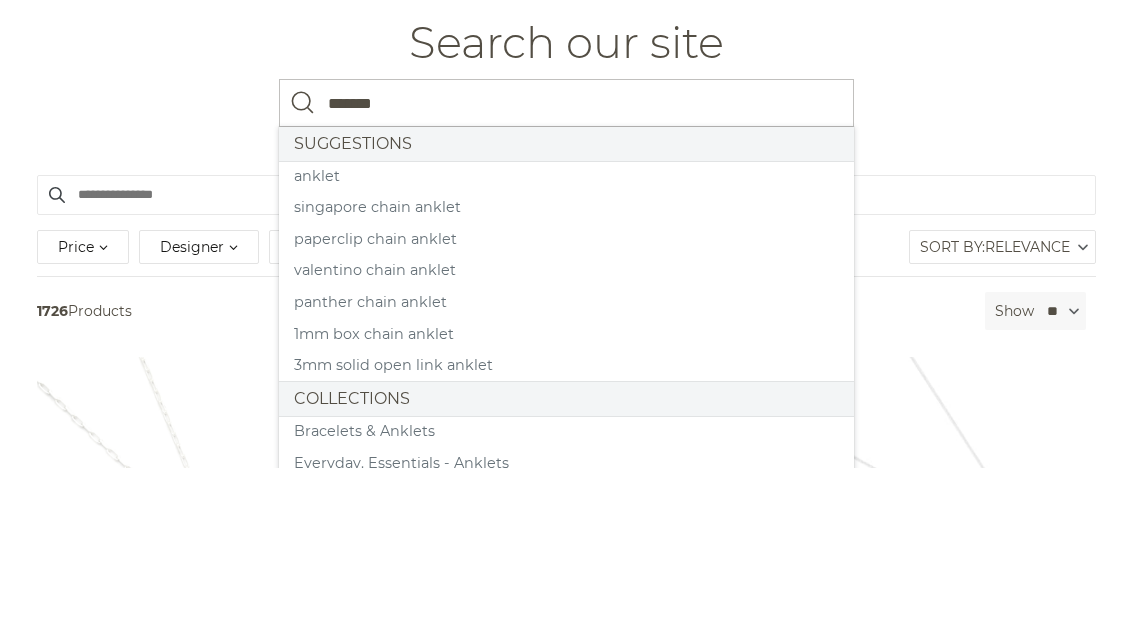 click at bounding box center (303, 269) 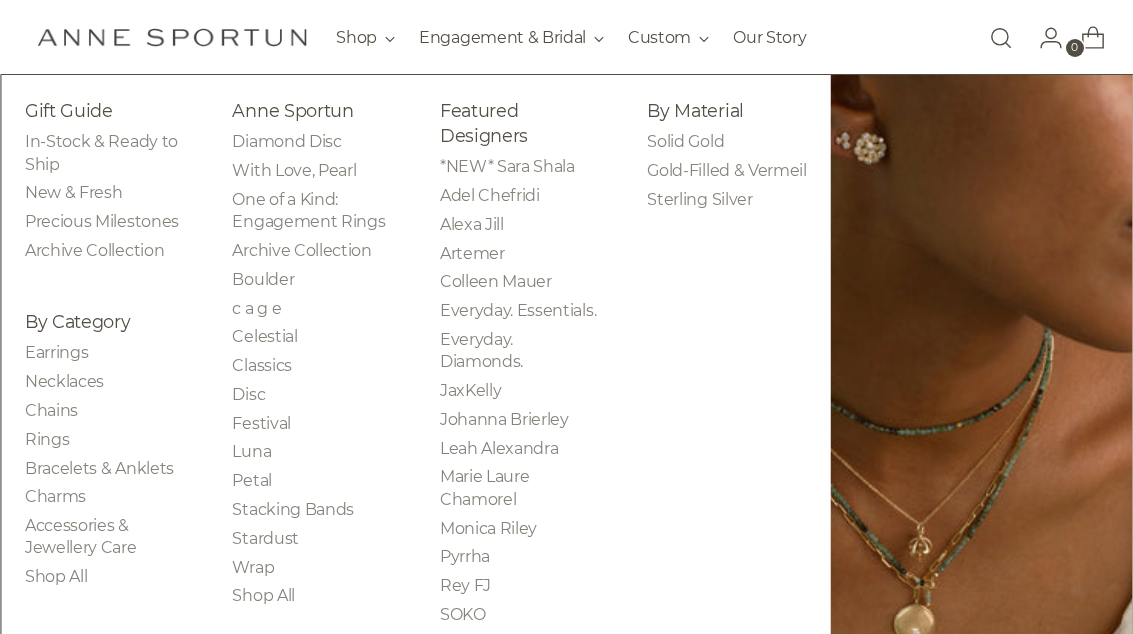 scroll, scrollTop: 109, scrollLeft: 0, axis: vertical 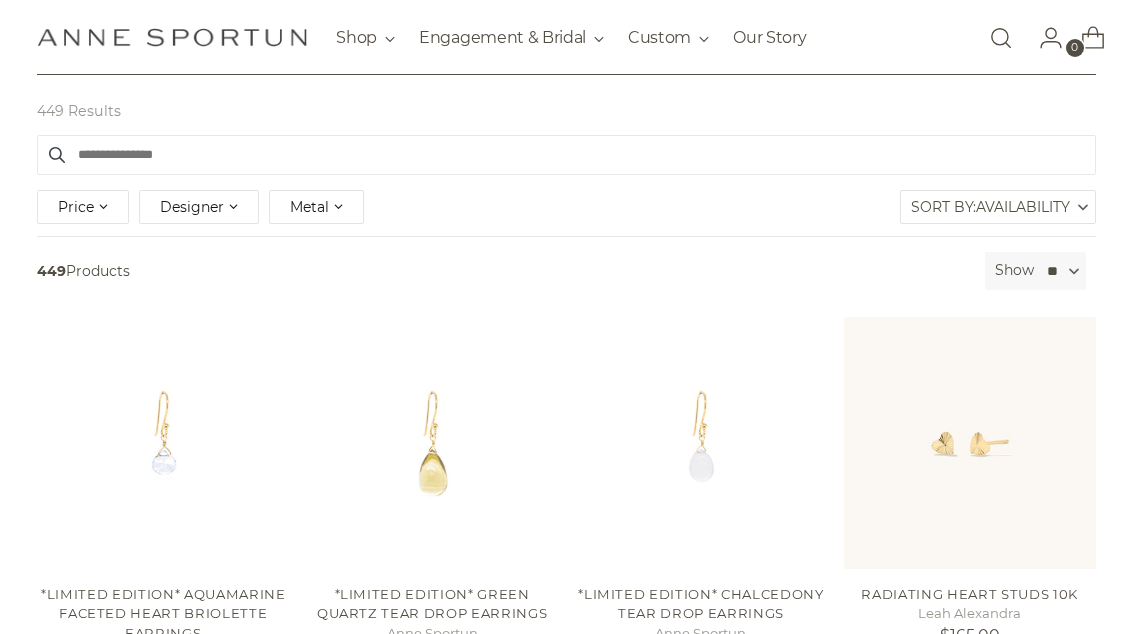click on "Metal" at bounding box center [316, 208] 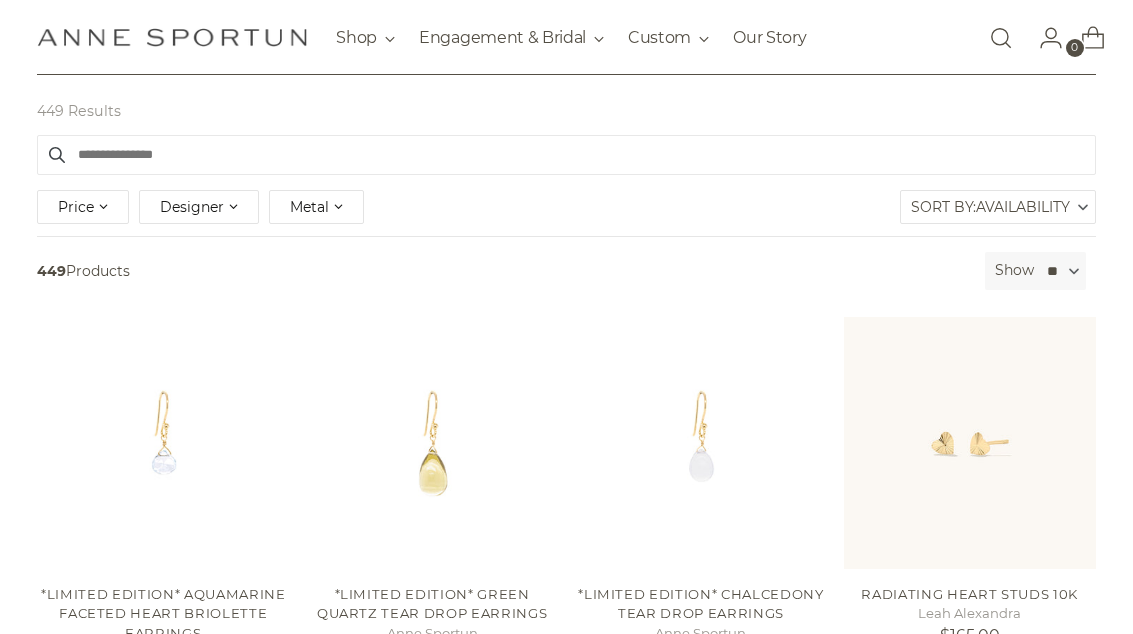 scroll, scrollTop: 209, scrollLeft: 0, axis: vertical 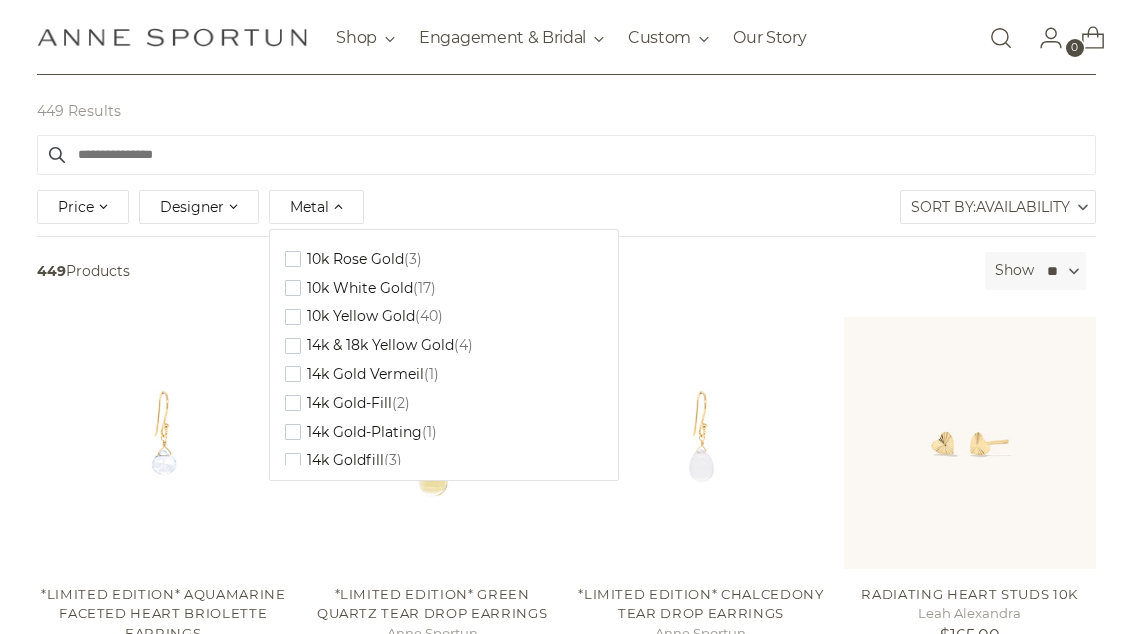 click on "(17)" at bounding box center (413, 259) 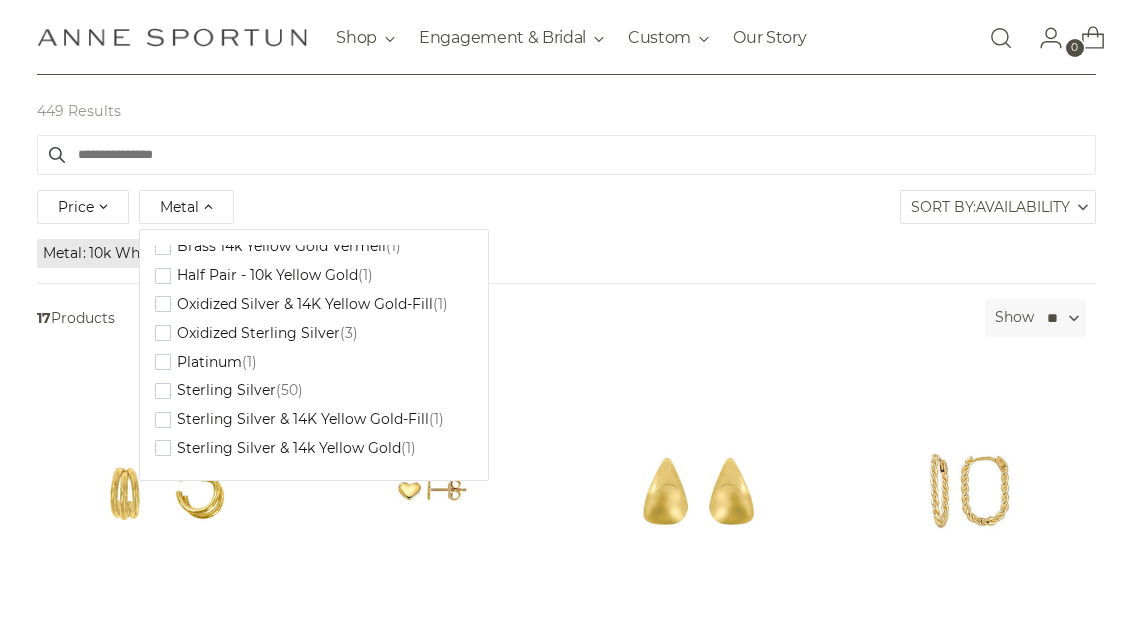 scroll, scrollTop: 748, scrollLeft: 0, axis: vertical 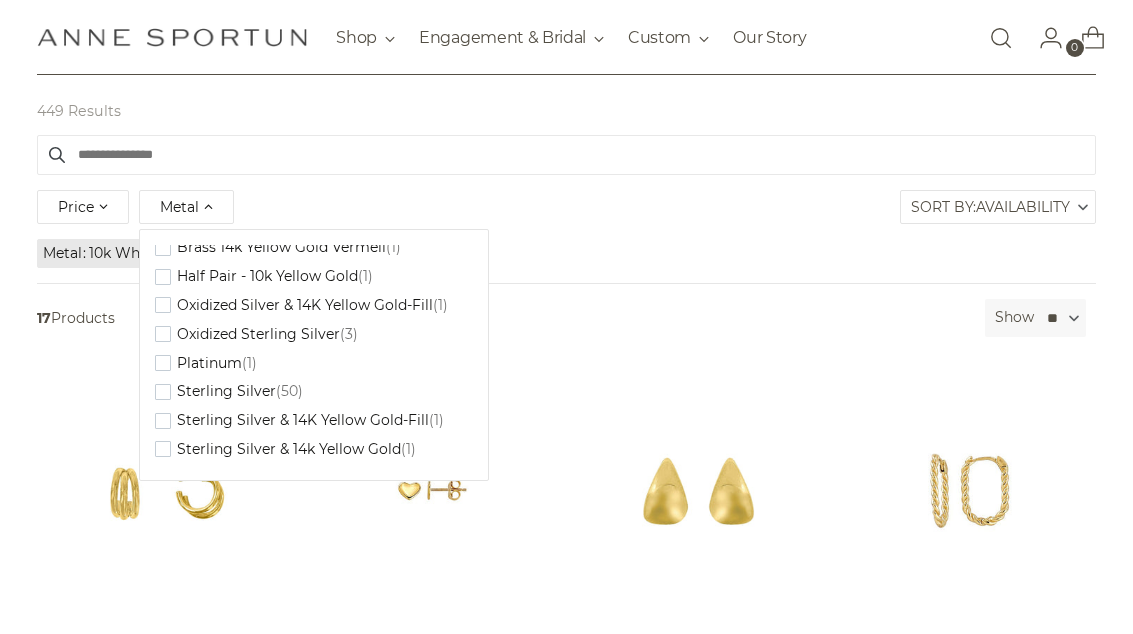 click on "Metal
10k White Gold" at bounding box center [566, 253] 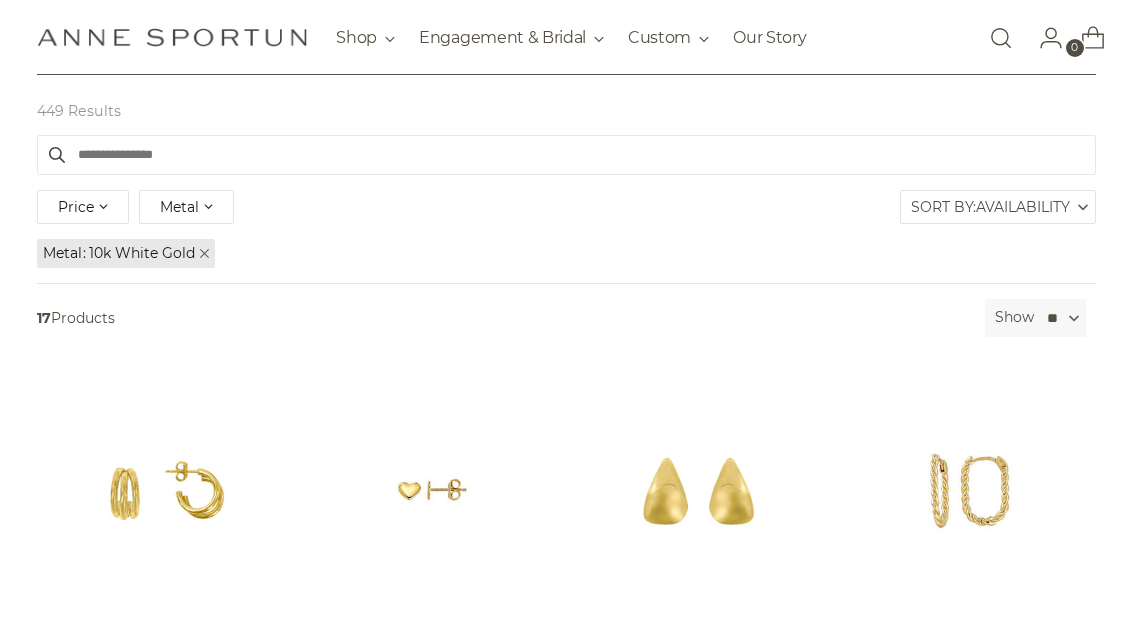 click on "Metal" at bounding box center (186, 207) 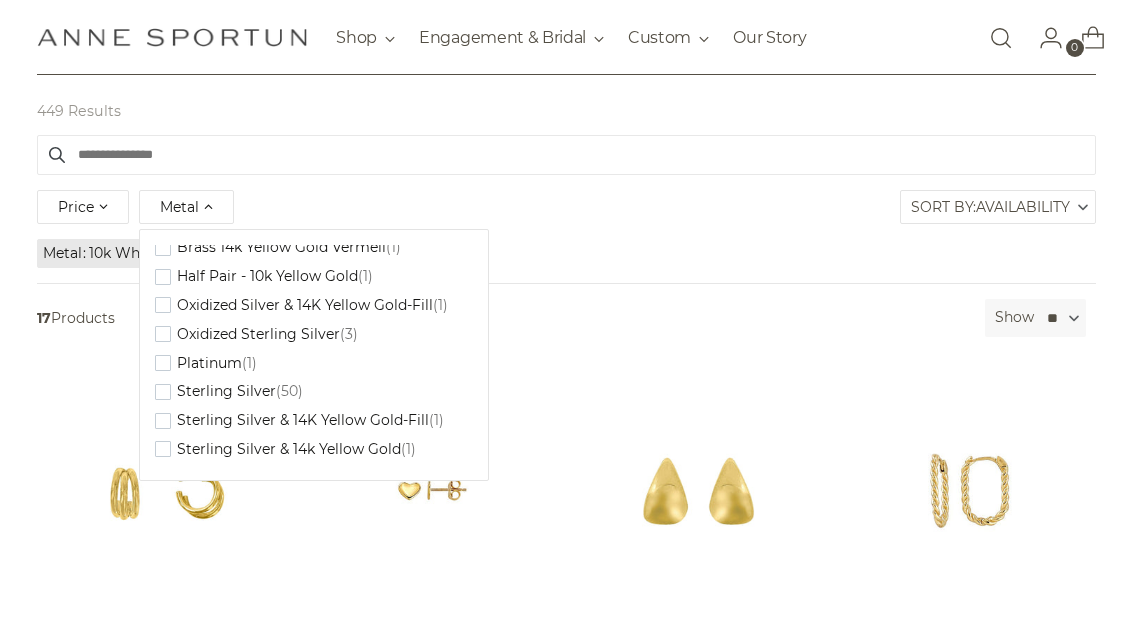 click on "Price
***
-
***
$120.00 $400.00
Metal
Clear
10k Rose Gold
(3)
10k White Gold
(17)
10k Yellow Gold
(40)
14k & 18k Yellow Gold
(4)
14k Gold Vermeil
(1)
14k Gold-Fill
(2)
14k Gold-Plating
(1) (3)" at bounding box center (566, 210) 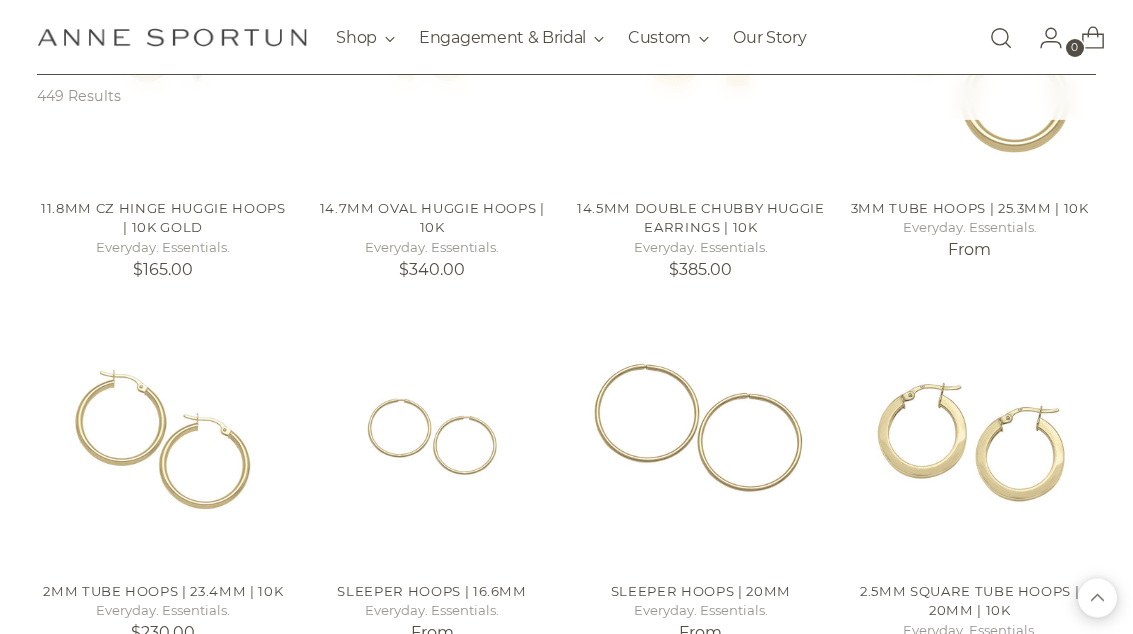 scroll, scrollTop: 1416, scrollLeft: 0, axis: vertical 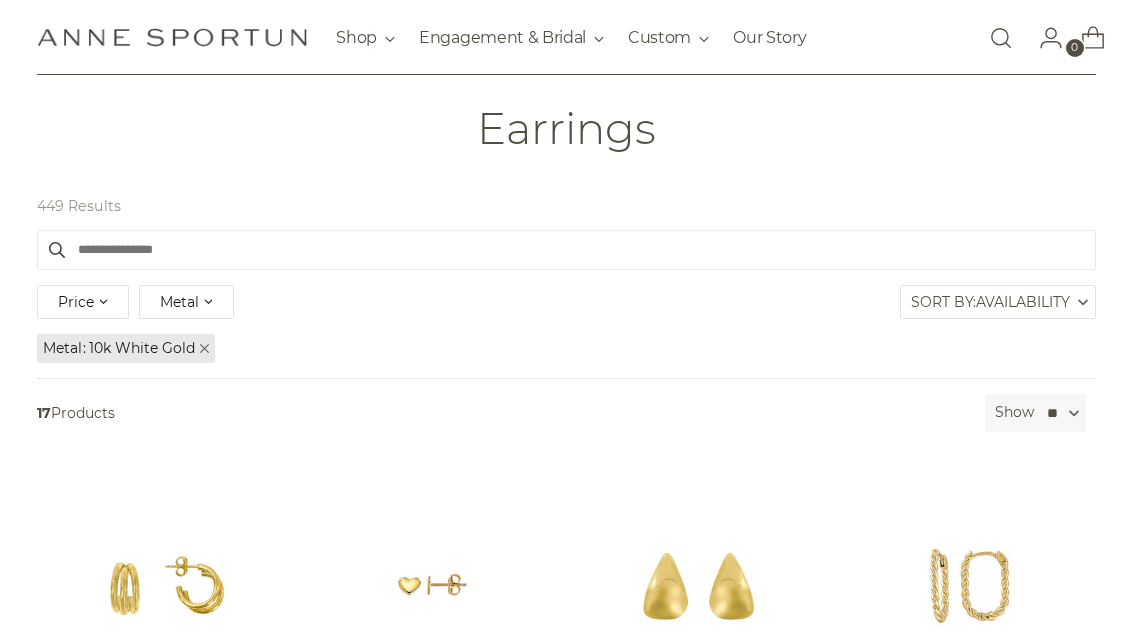 click at bounding box center (1001, 38) 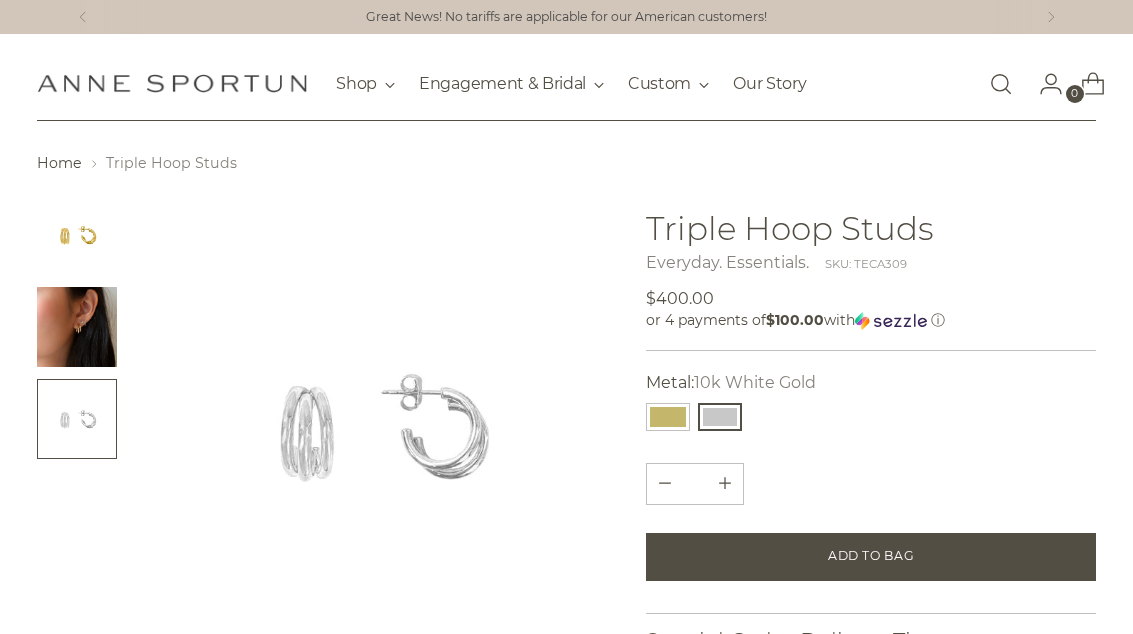 scroll, scrollTop: 0, scrollLeft: 0, axis: both 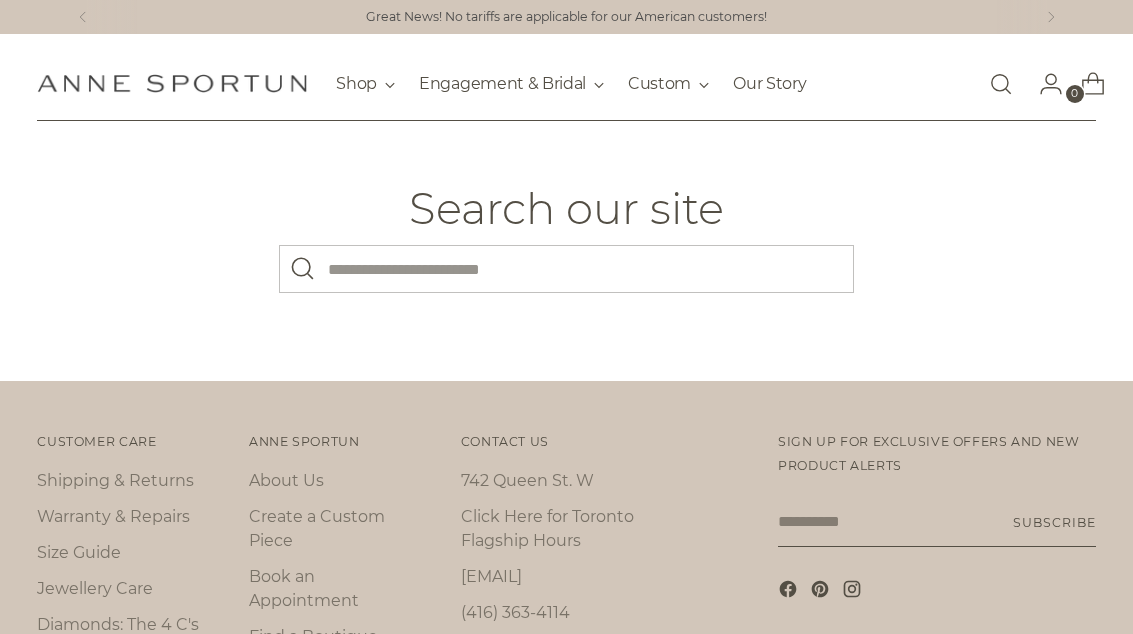 click on "Great News! No tariffs are applicable for our American customers!" at bounding box center (566, 17) 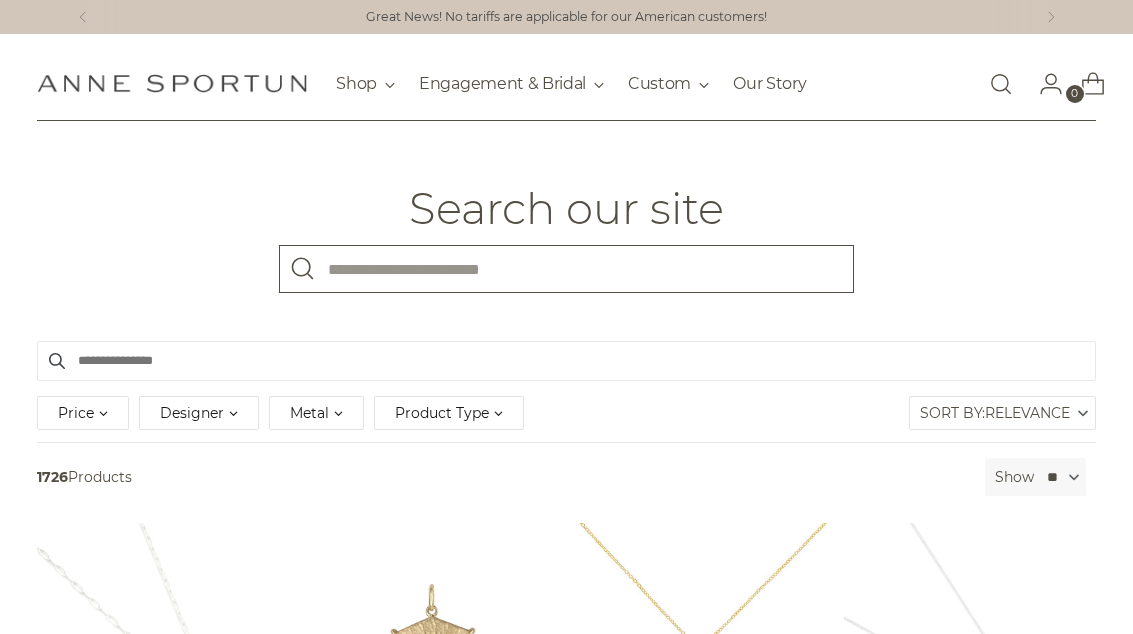 click on "What are you looking for?" at bounding box center (566, 269) 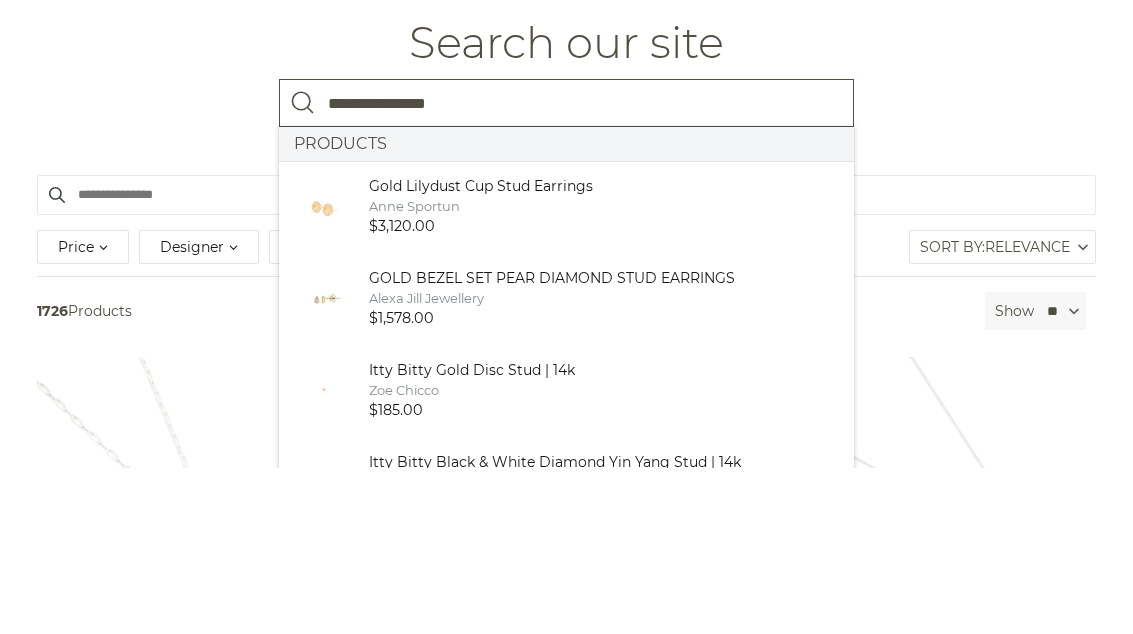type on "**********" 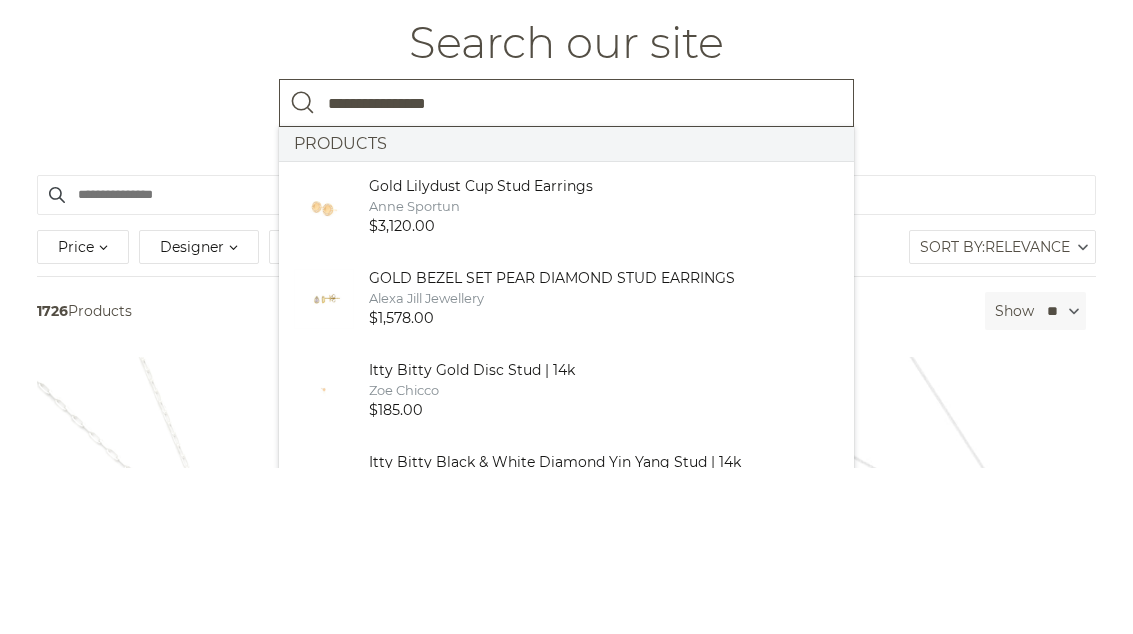 click at bounding box center [303, 269] 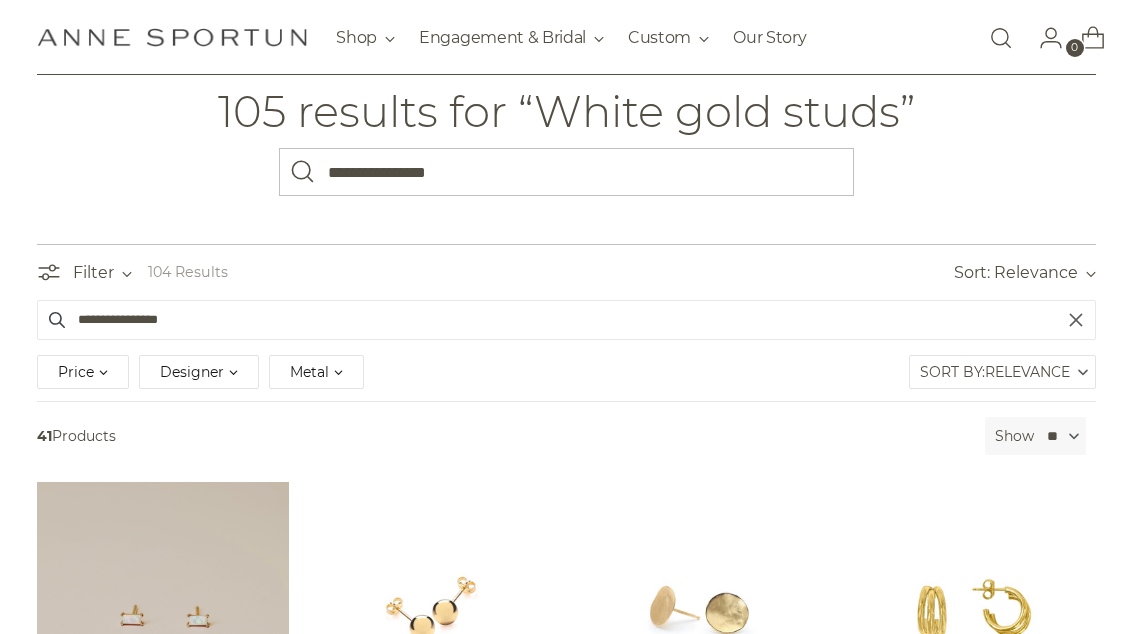 scroll, scrollTop: 0, scrollLeft: 0, axis: both 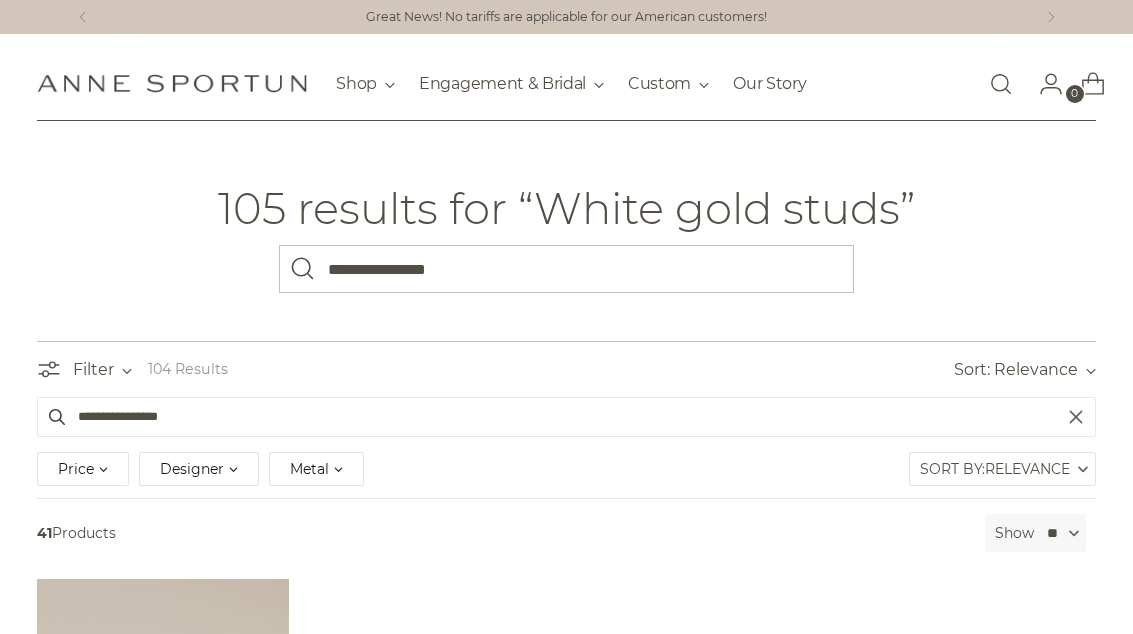 click on "Sort: Relevance" at bounding box center [1025, 369] 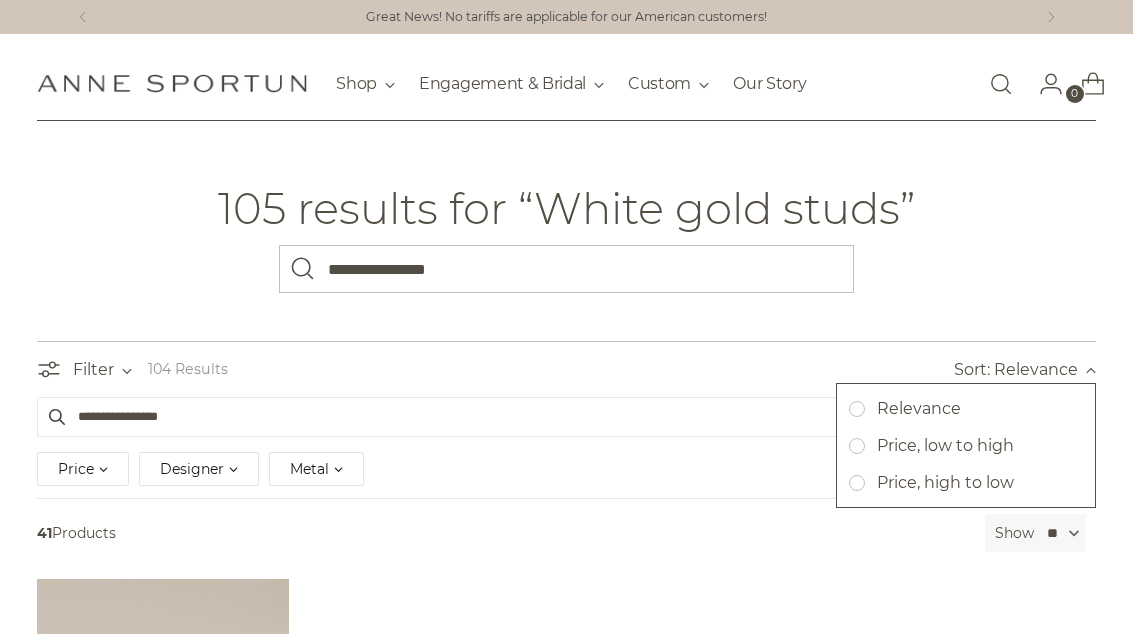 click on "Price, low to high" at bounding box center (939, 446) 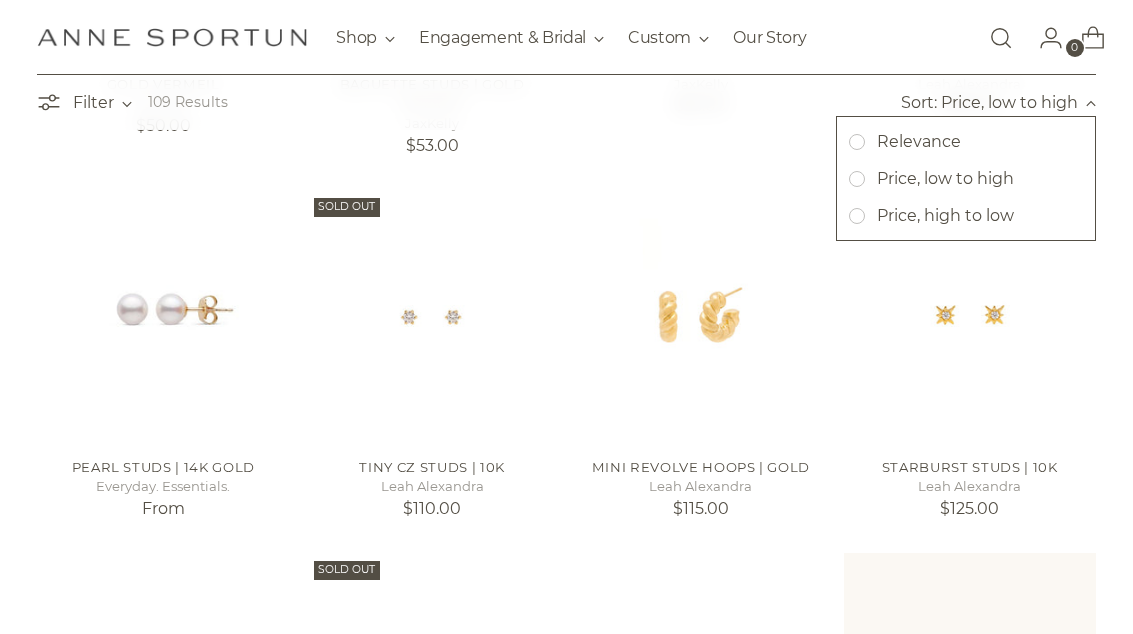 scroll, scrollTop: 614, scrollLeft: 0, axis: vertical 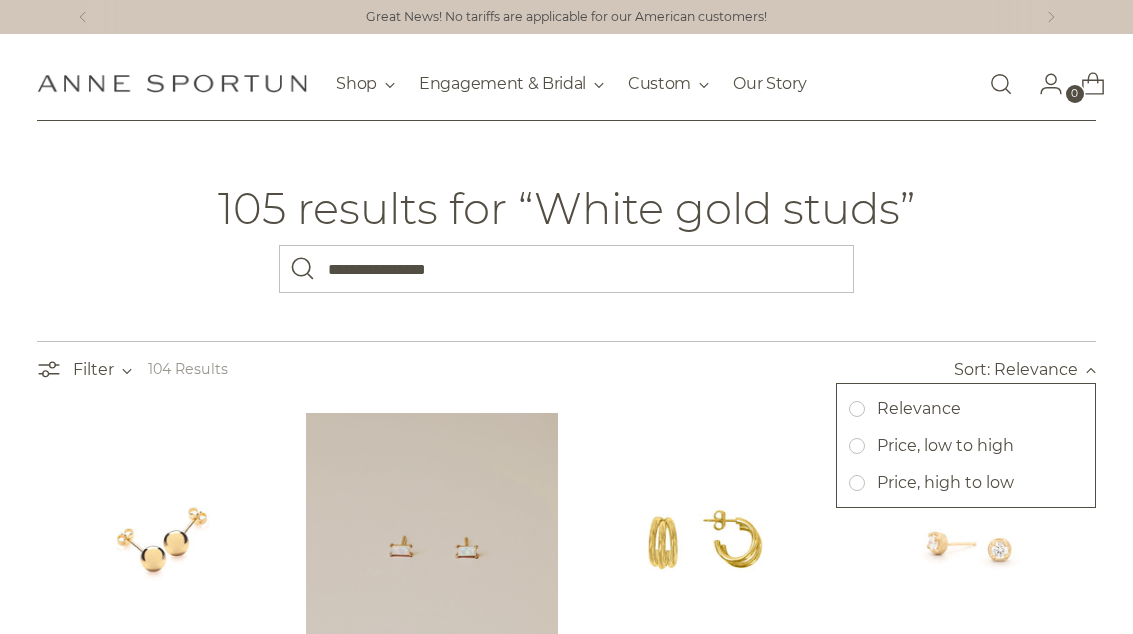 click at bounding box center (566, 317) 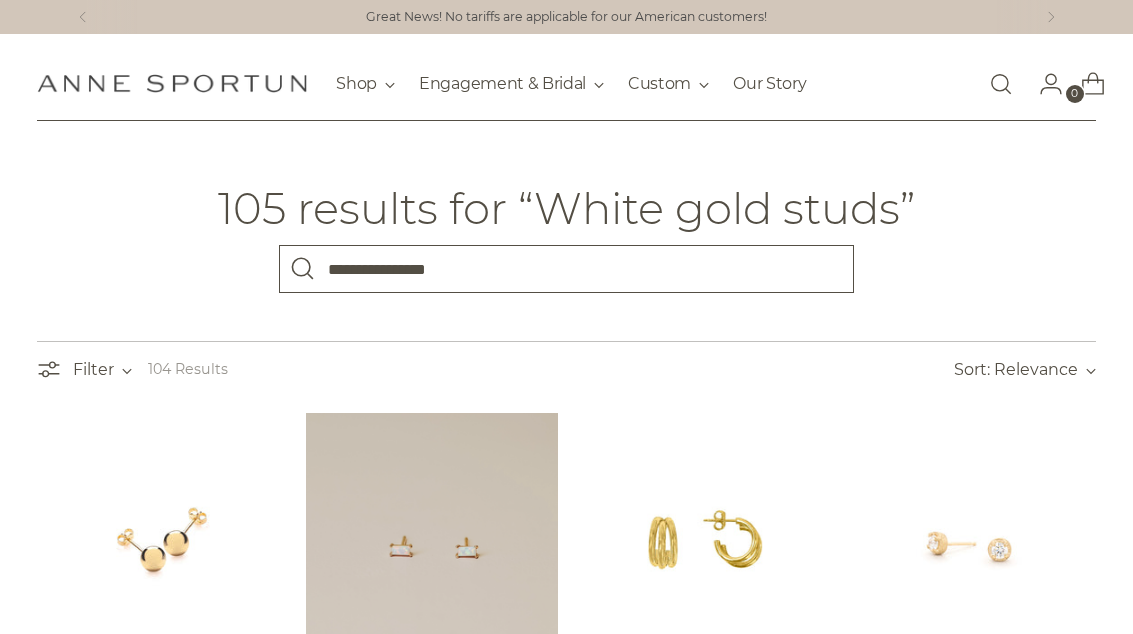 click on "**********" at bounding box center (566, 269) 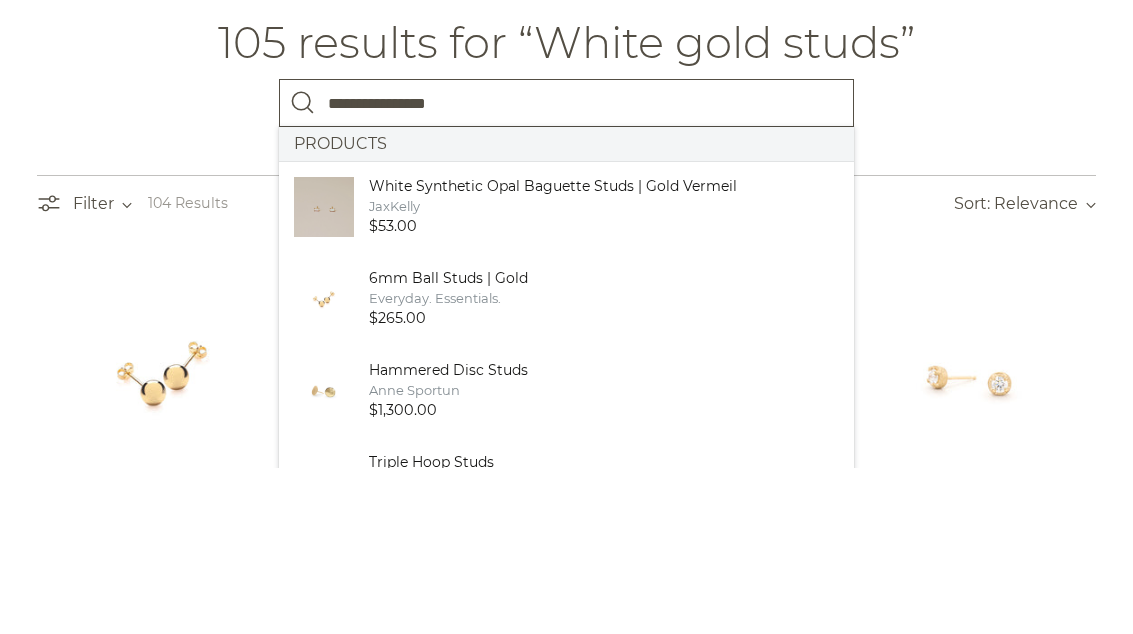 click at bounding box center [303, 269] 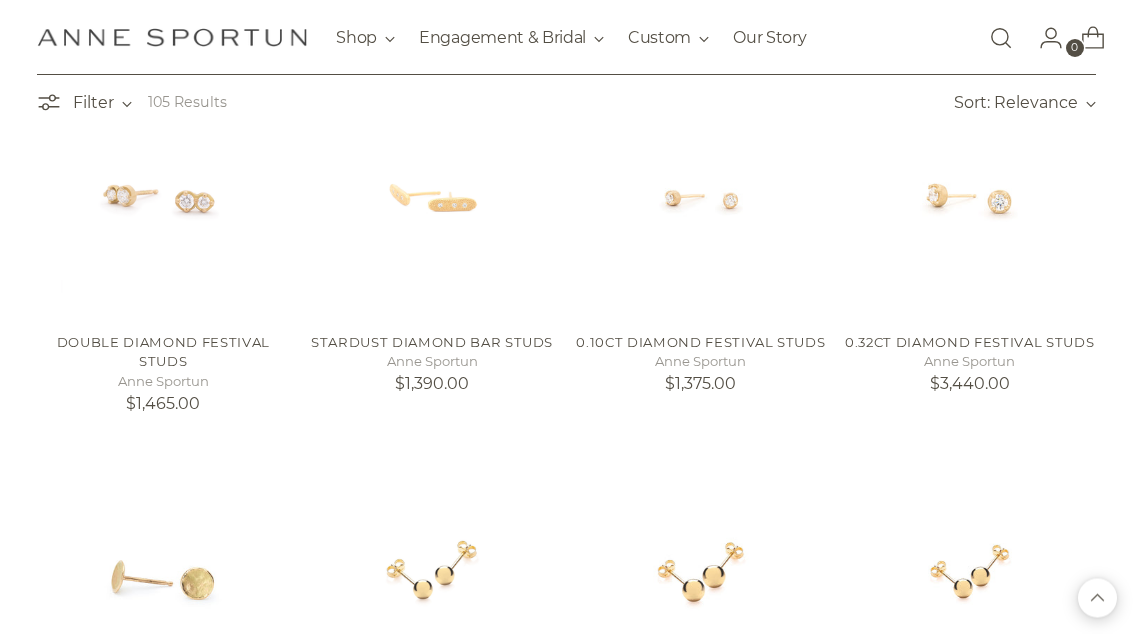 scroll, scrollTop: 915, scrollLeft: 0, axis: vertical 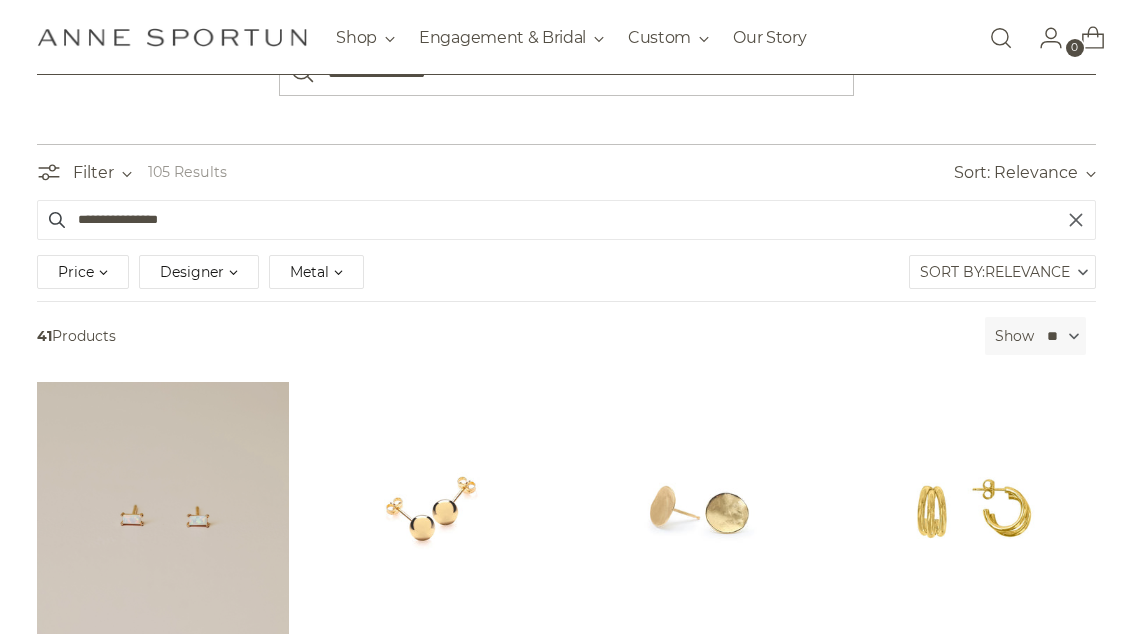 click on "** ** ** **" at bounding box center (1061, 336) 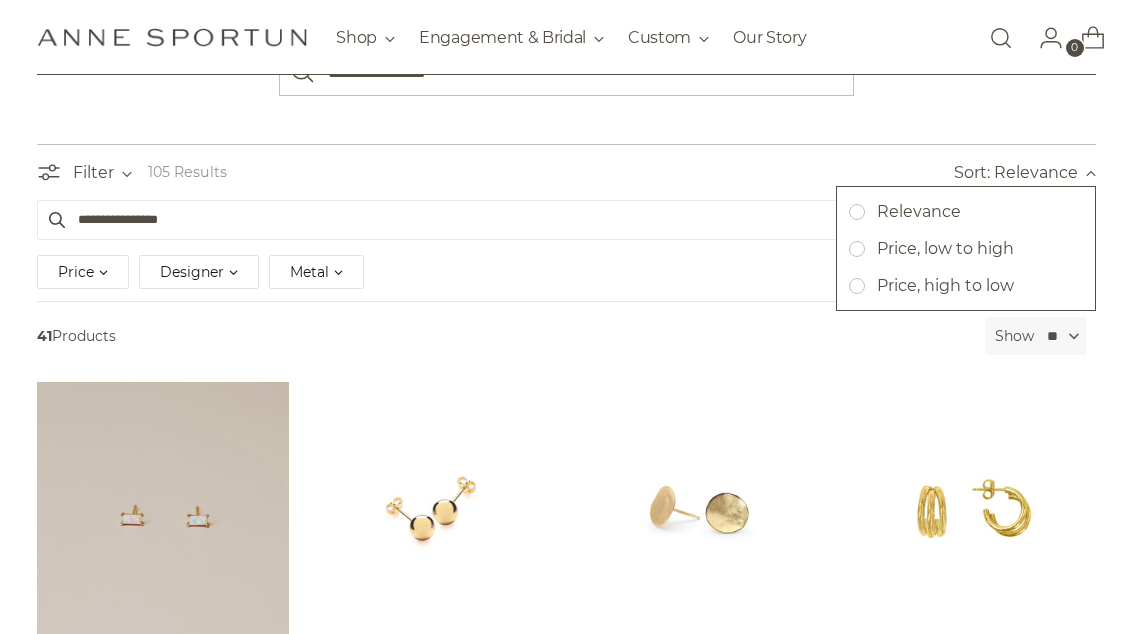 click on "Price, low to high" at bounding box center (939, 249) 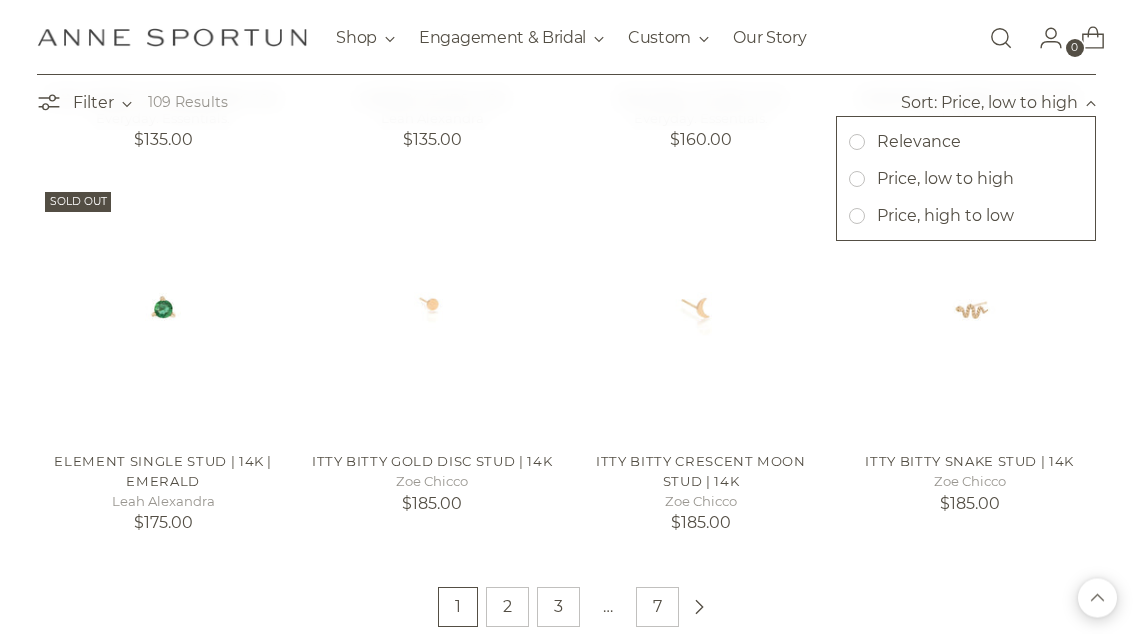 scroll, scrollTop: 1360, scrollLeft: 0, axis: vertical 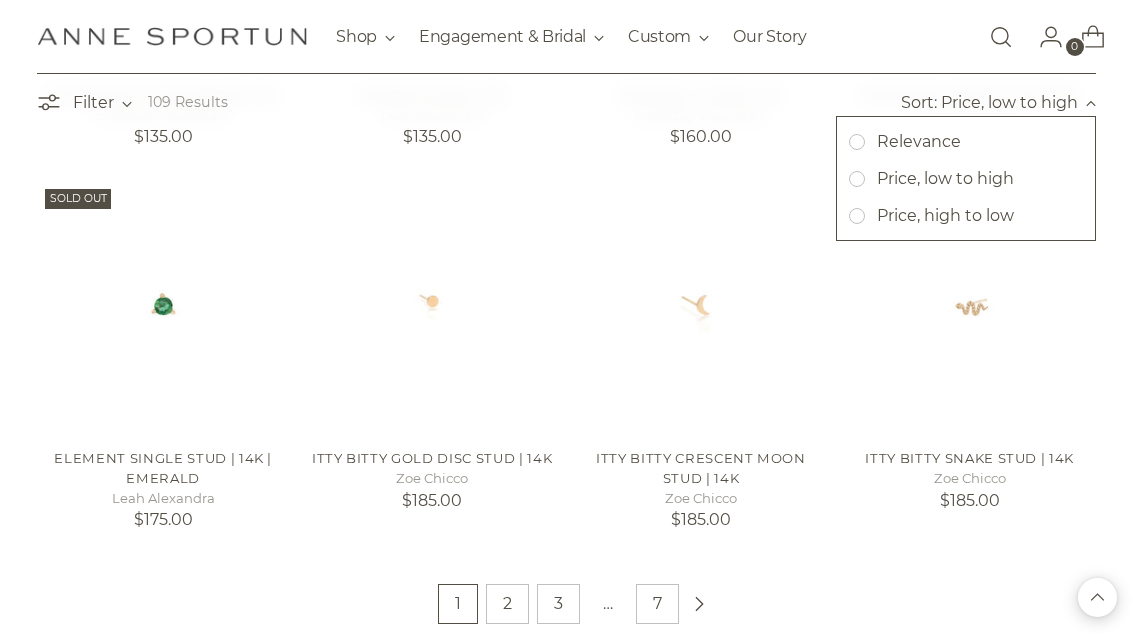 click at bounding box center [566, 317] 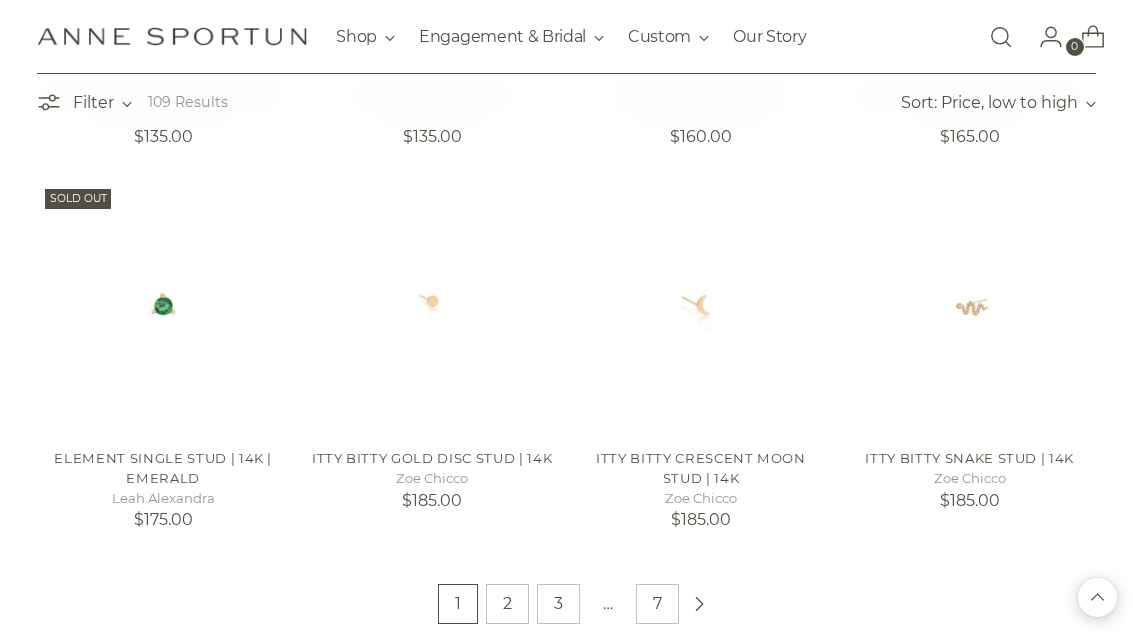 scroll, scrollTop: 1361, scrollLeft: 0, axis: vertical 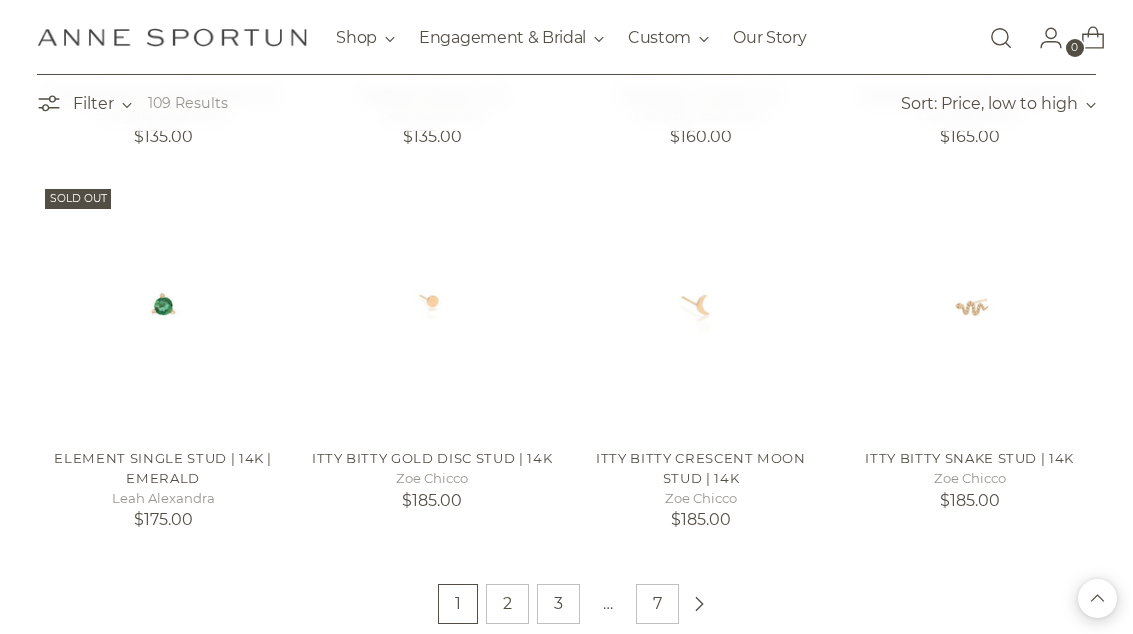 click on "3" at bounding box center (558, 604) 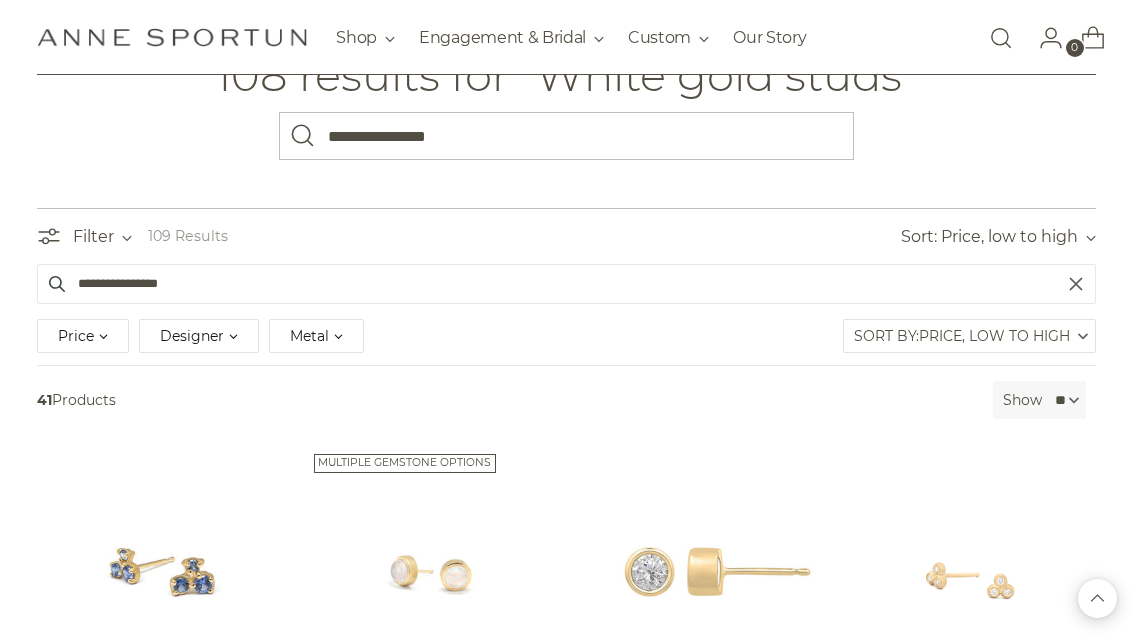scroll, scrollTop: 0, scrollLeft: 0, axis: both 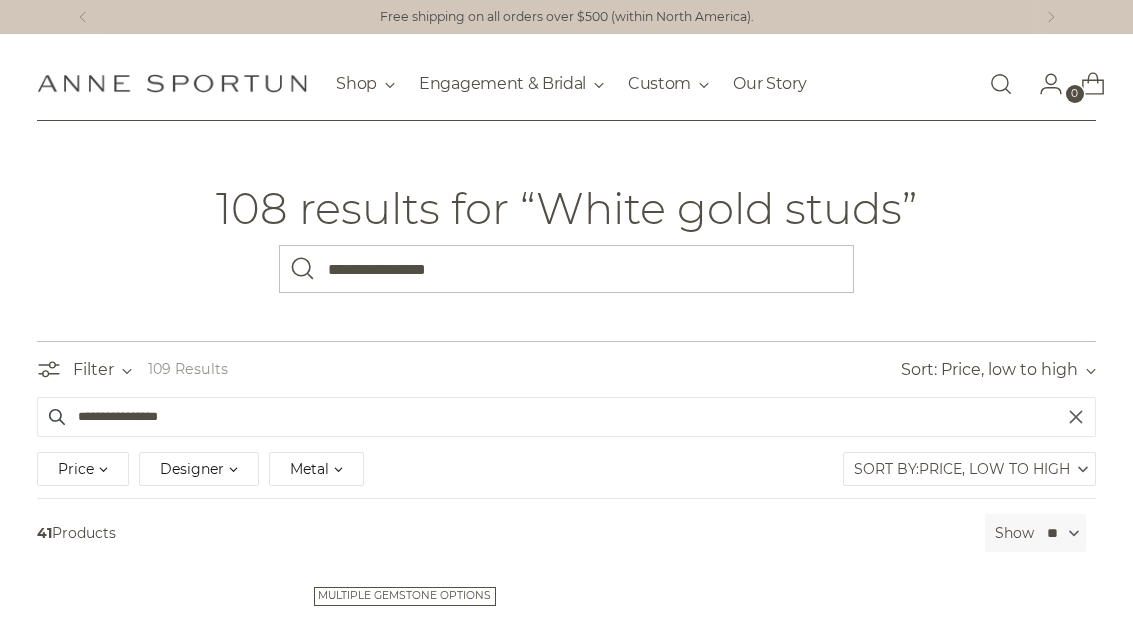 click on "**********" at bounding box center (566, 269) 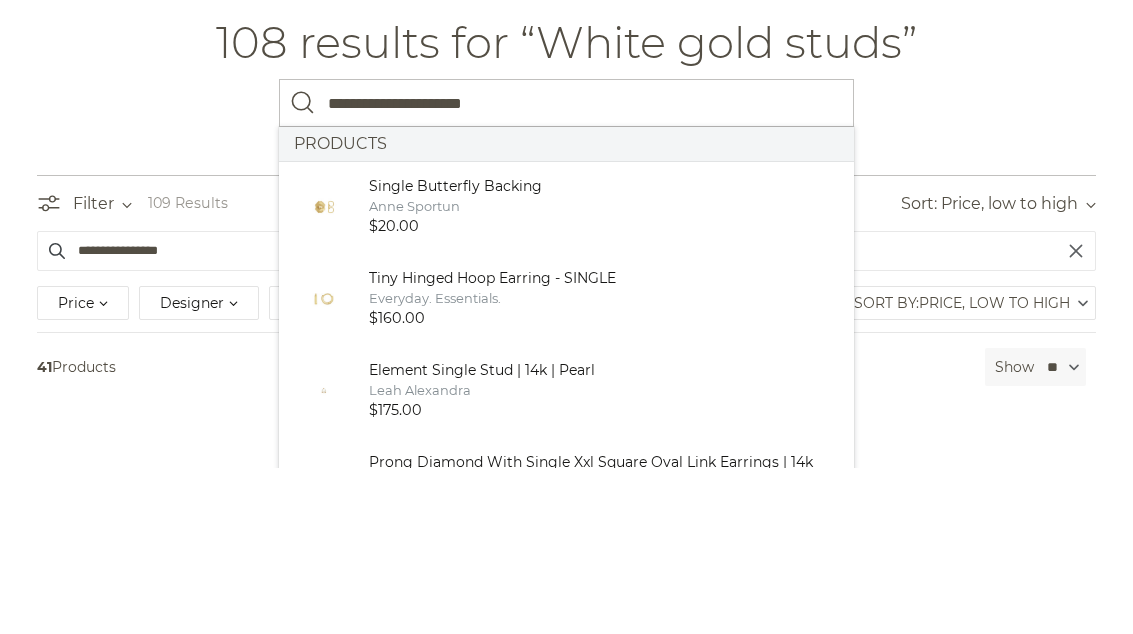 type on "**********" 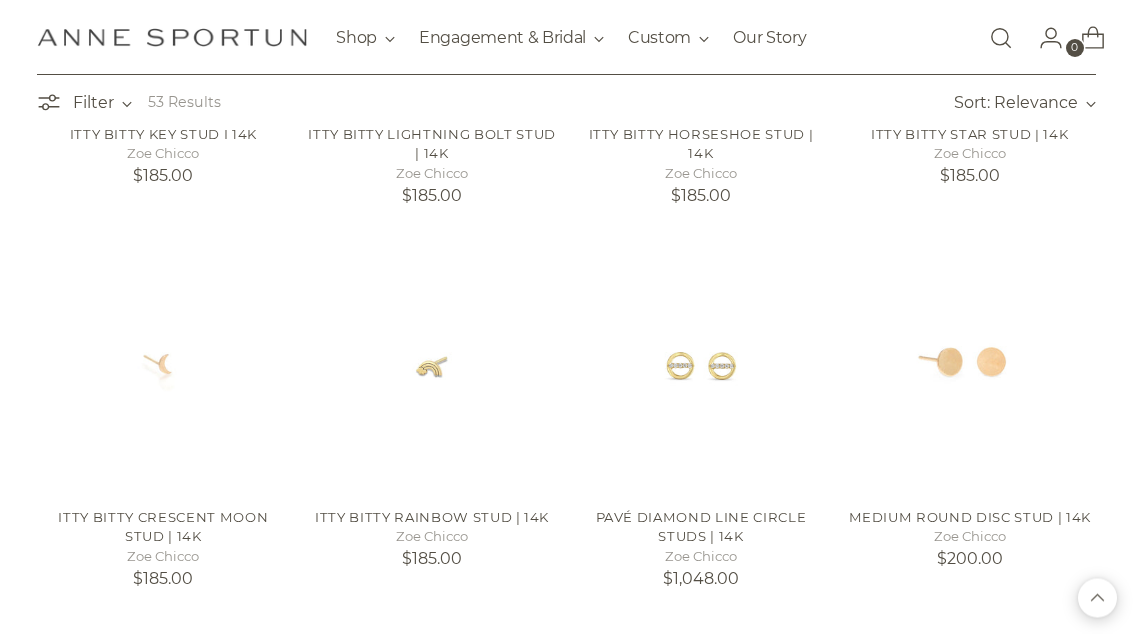 scroll, scrollTop: 1509, scrollLeft: 0, axis: vertical 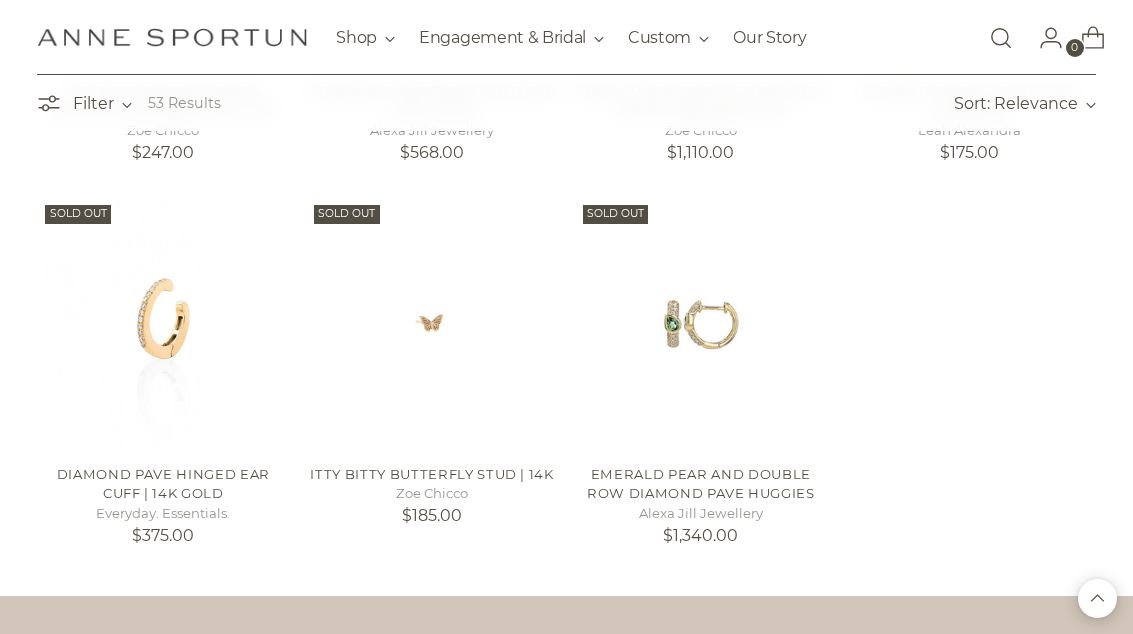 click on "Itty Bitty Butterfly Stud | 14k" at bounding box center (431, 474) 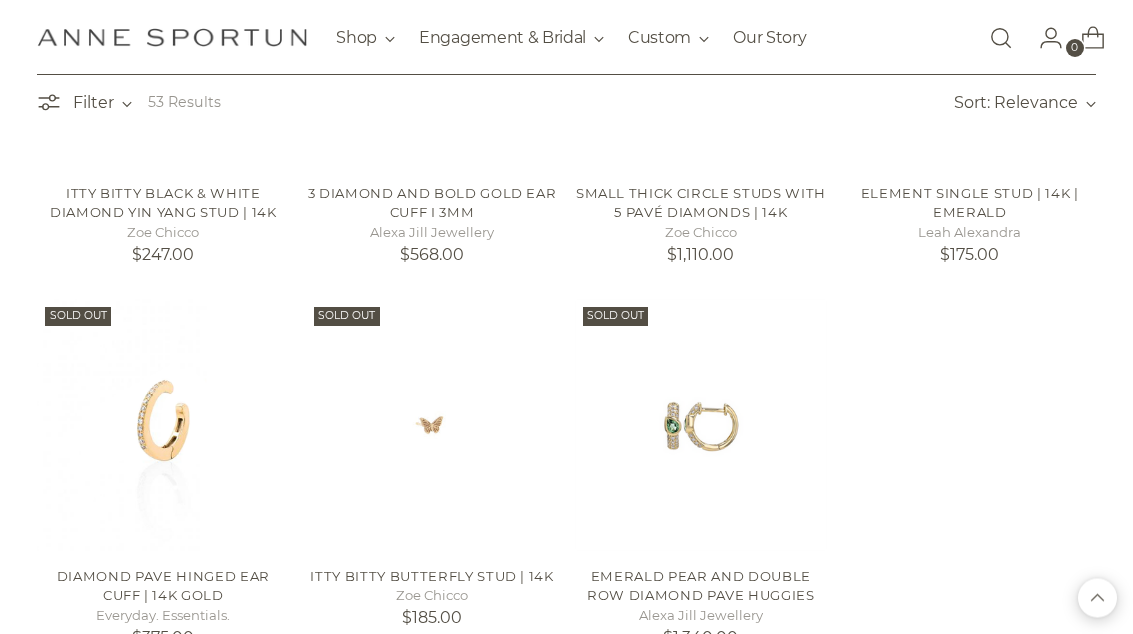 scroll, scrollTop: 3376, scrollLeft: 0, axis: vertical 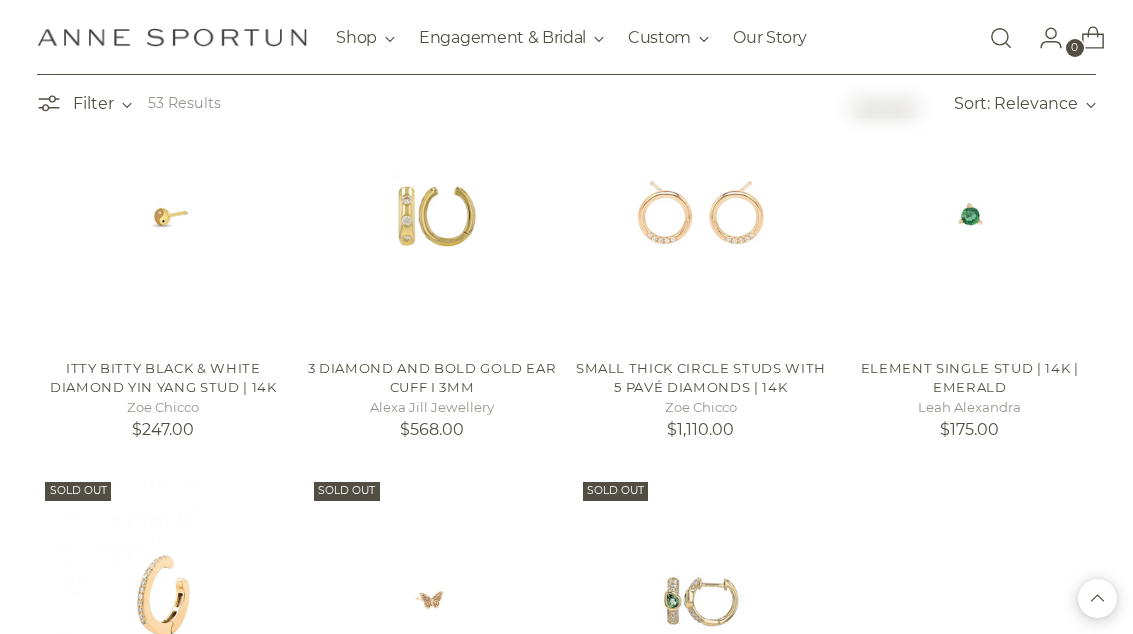 click on "Element Single Stud | 14k | Emerald" at bounding box center (970, 378) 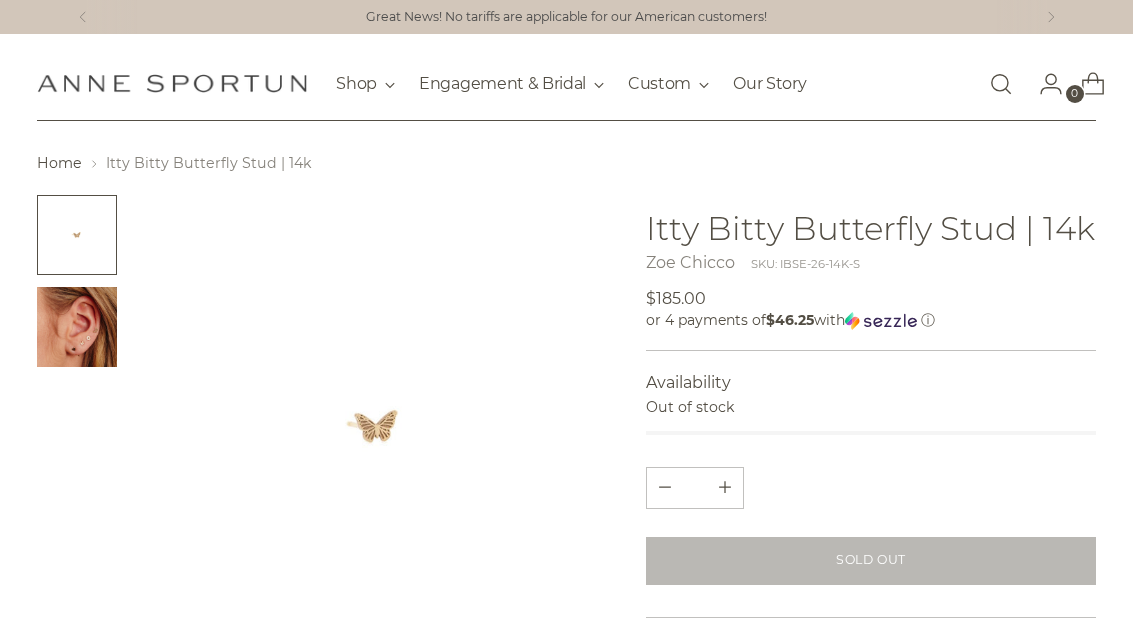 scroll, scrollTop: 0, scrollLeft: 0, axis: both 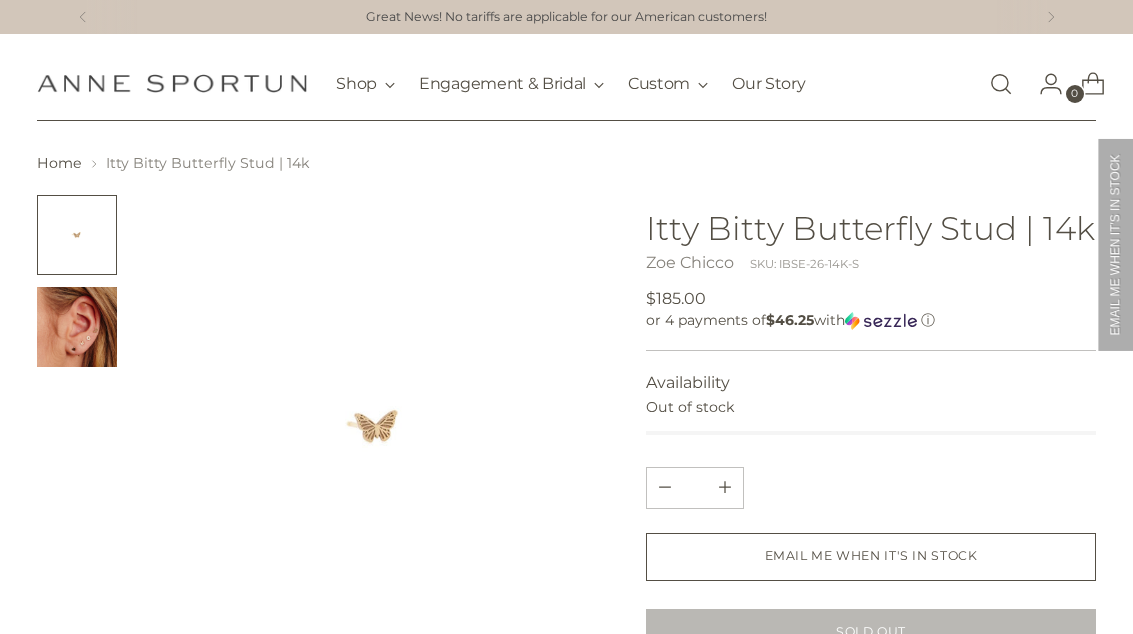 click at bounding box center (77, 327) 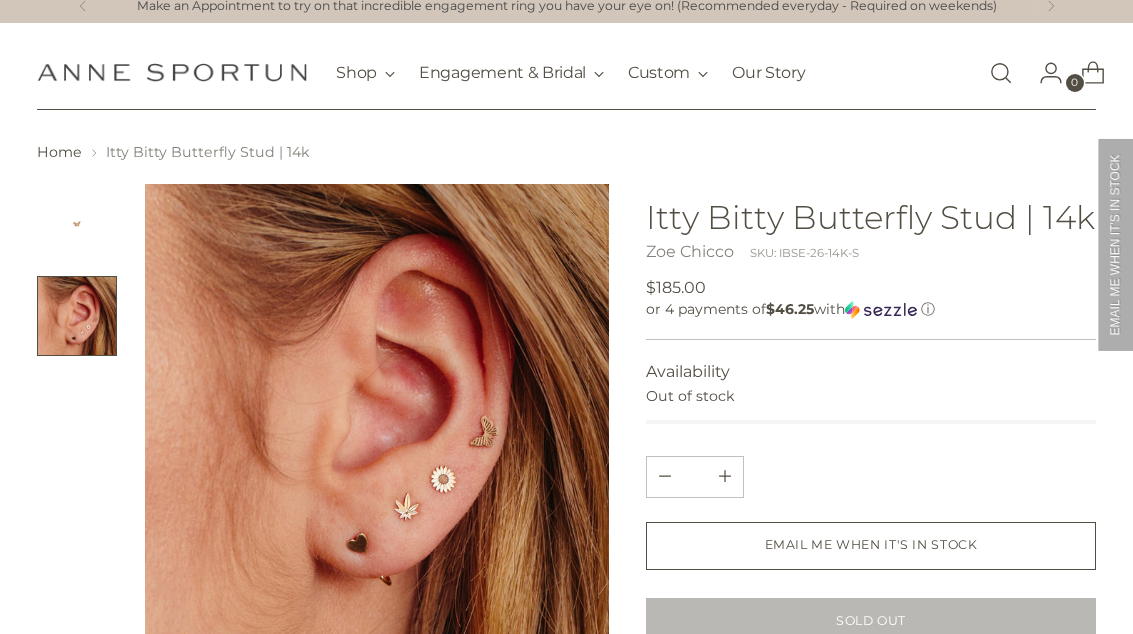 scroll, scrollTop: 3, scrollLeft: 0, axis: vertical 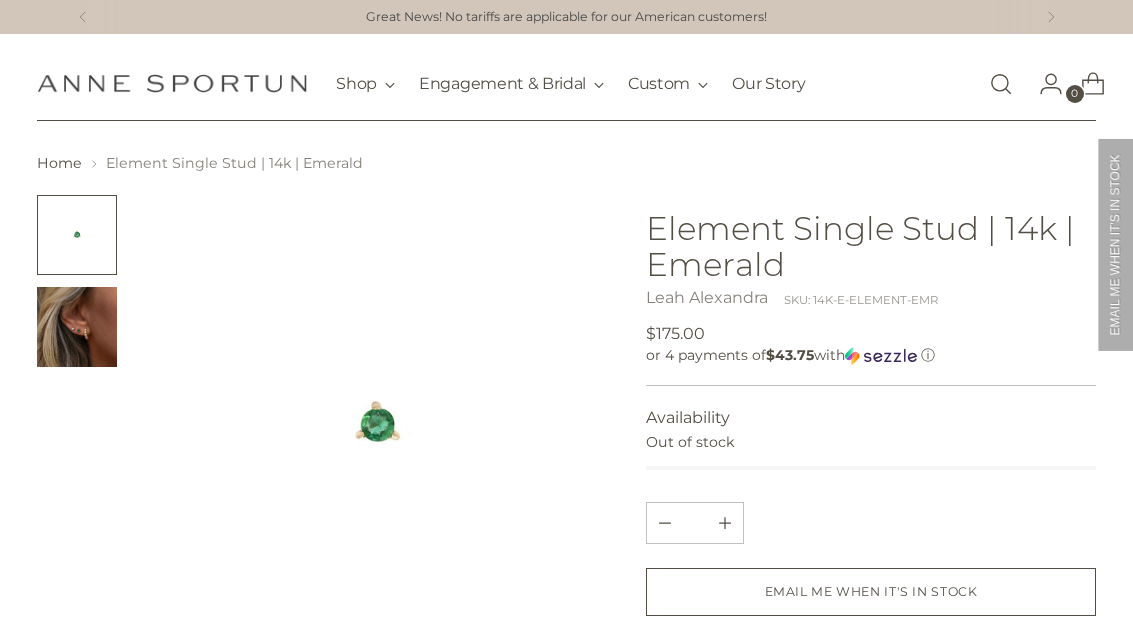 click at bounding box center [77, 327] 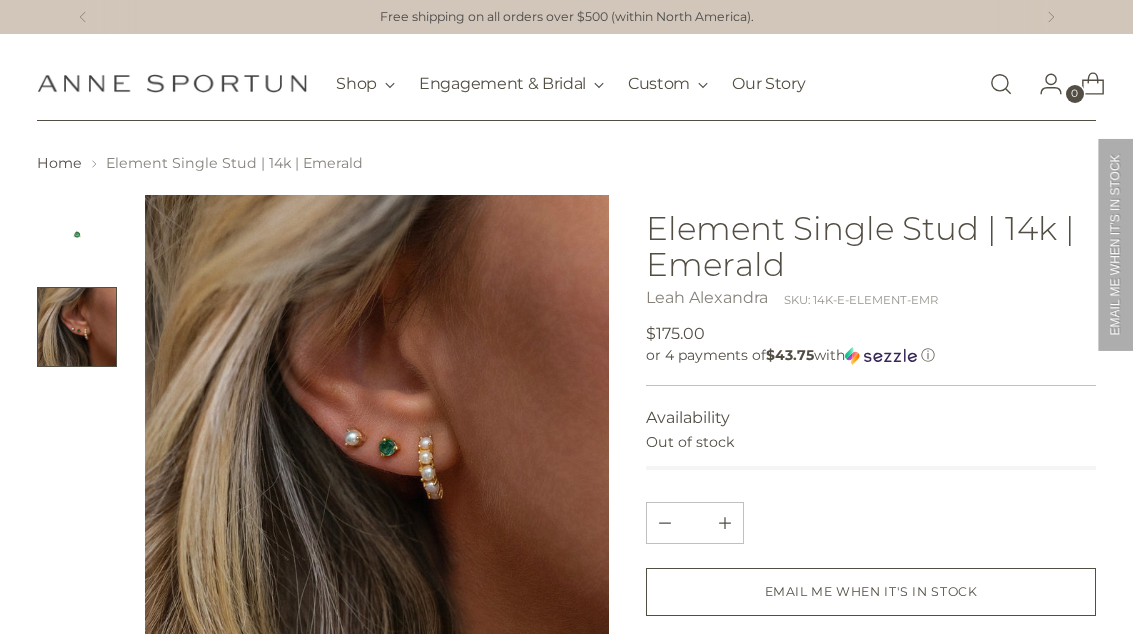 click at bounding box center (1001, 84) 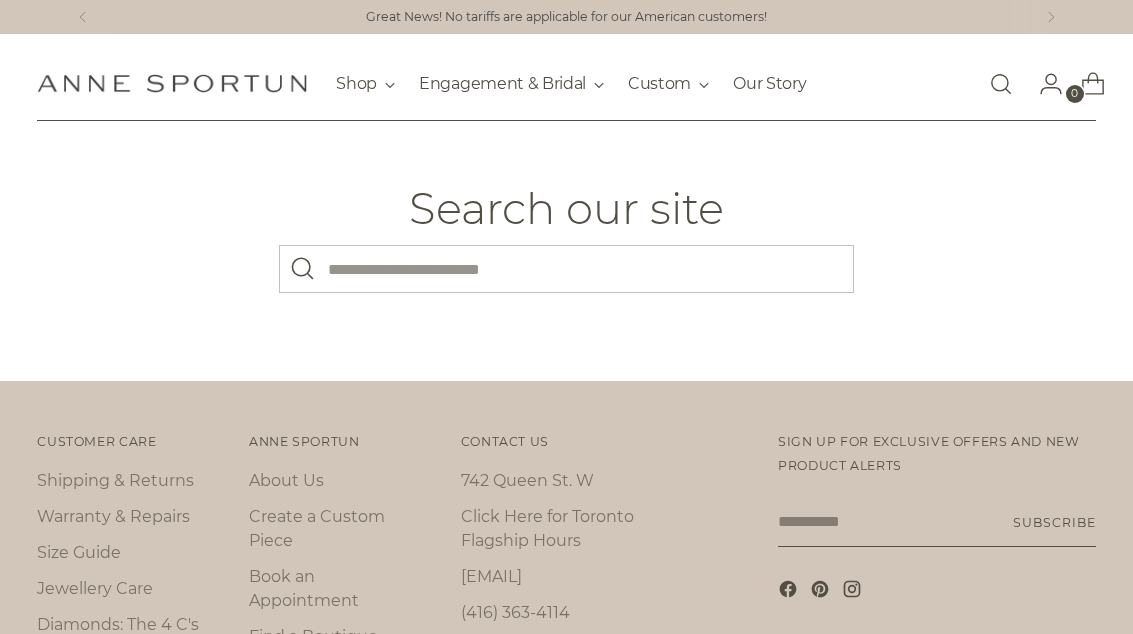 scroll, scrollTop: 0, scrollLeft: 0, axis: both 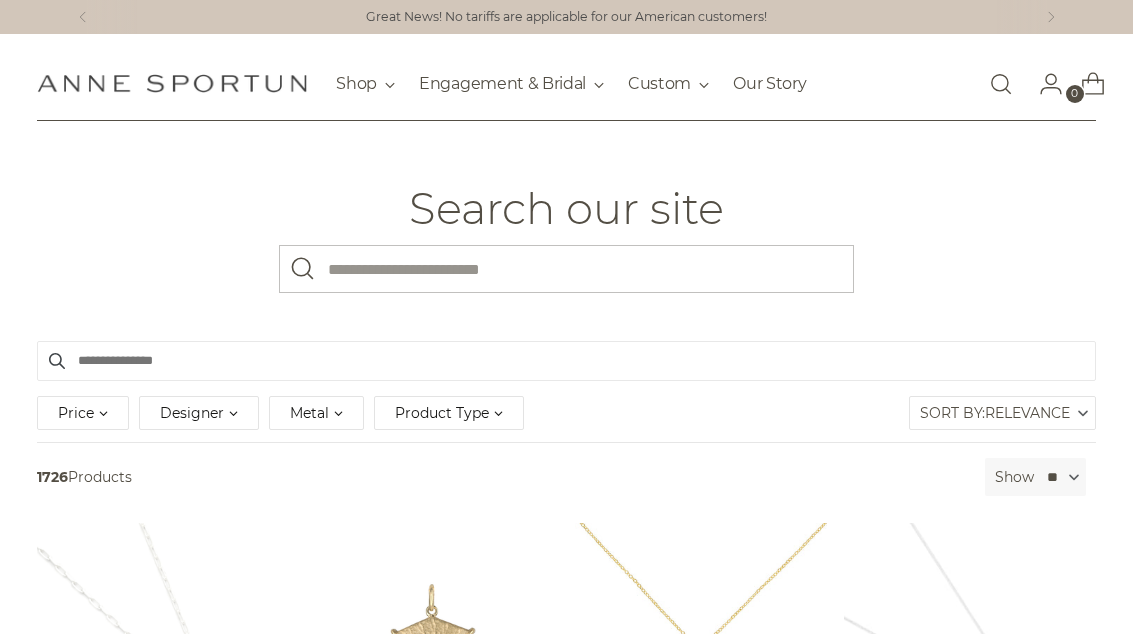 click on "What are you looking for?" at bounding box center (566, 269) 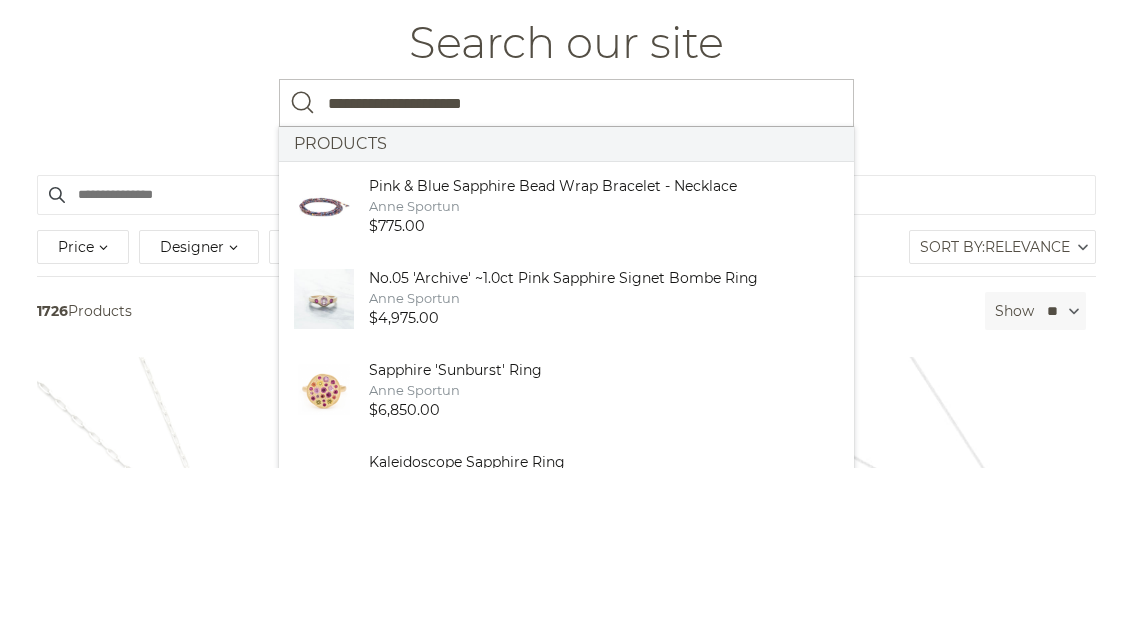 type on "**********" 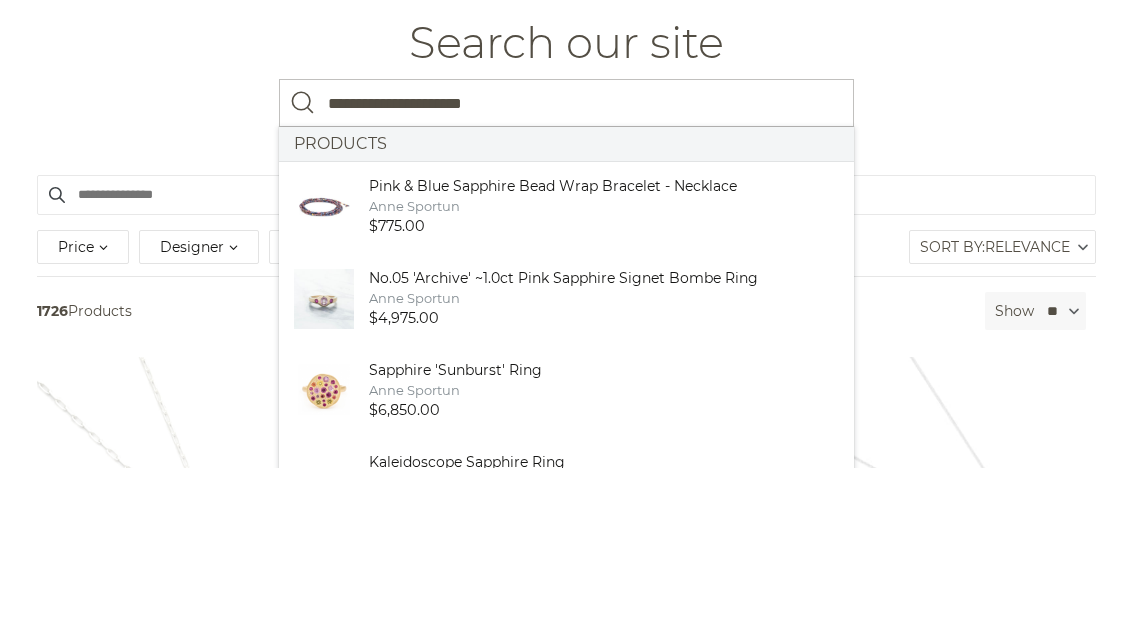 click at bounding box center [303, 269] 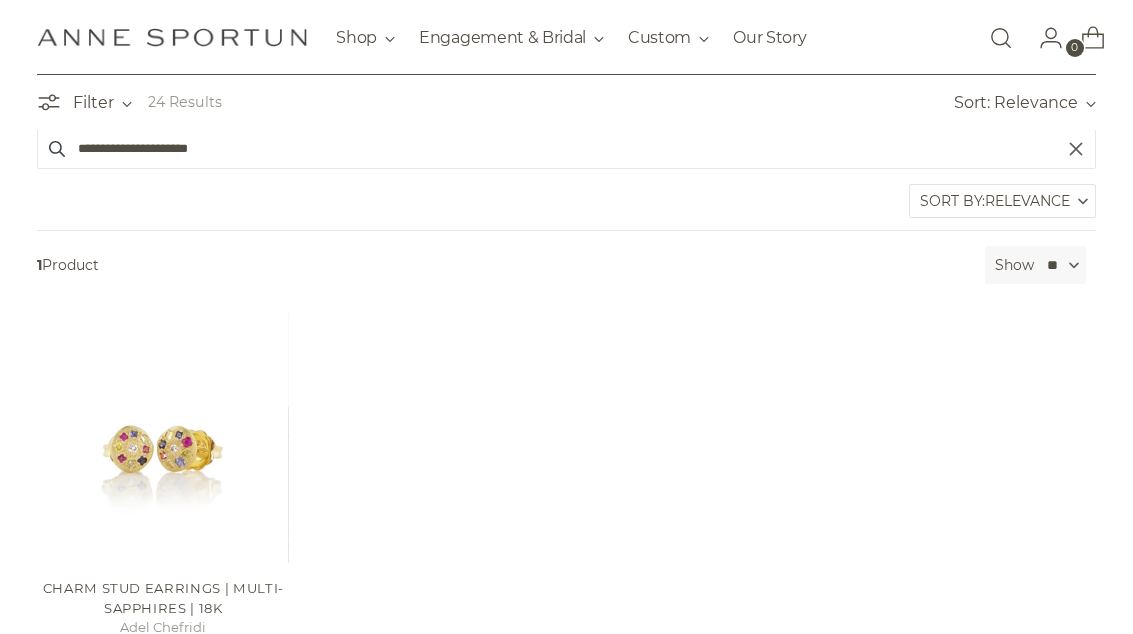 scroll, scrollTop: 268, scrollLeft: 0, axis: vertical 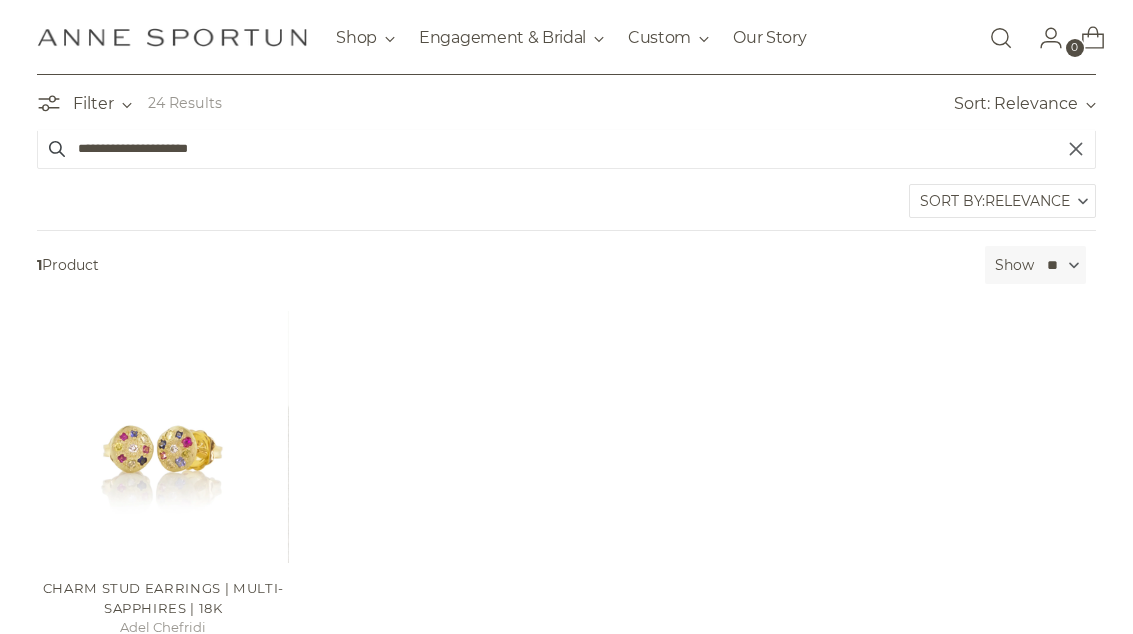 click on "** ** ** **" at bounding box center [1061, 265] 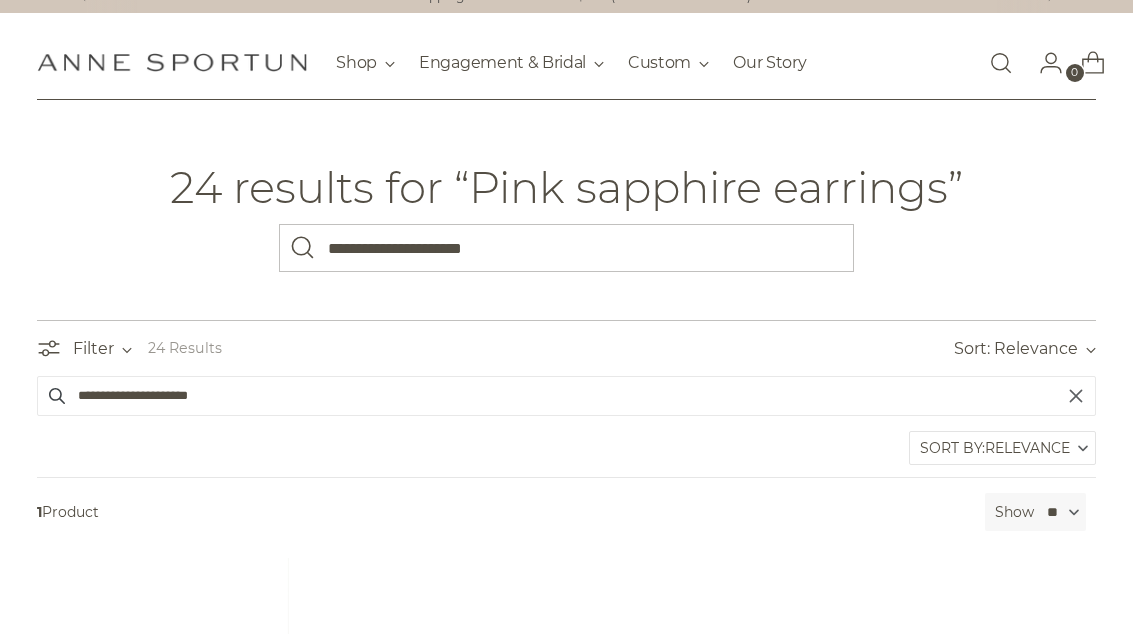 scroll, scrollTop: 0, scrollLeft: 0, axis: both 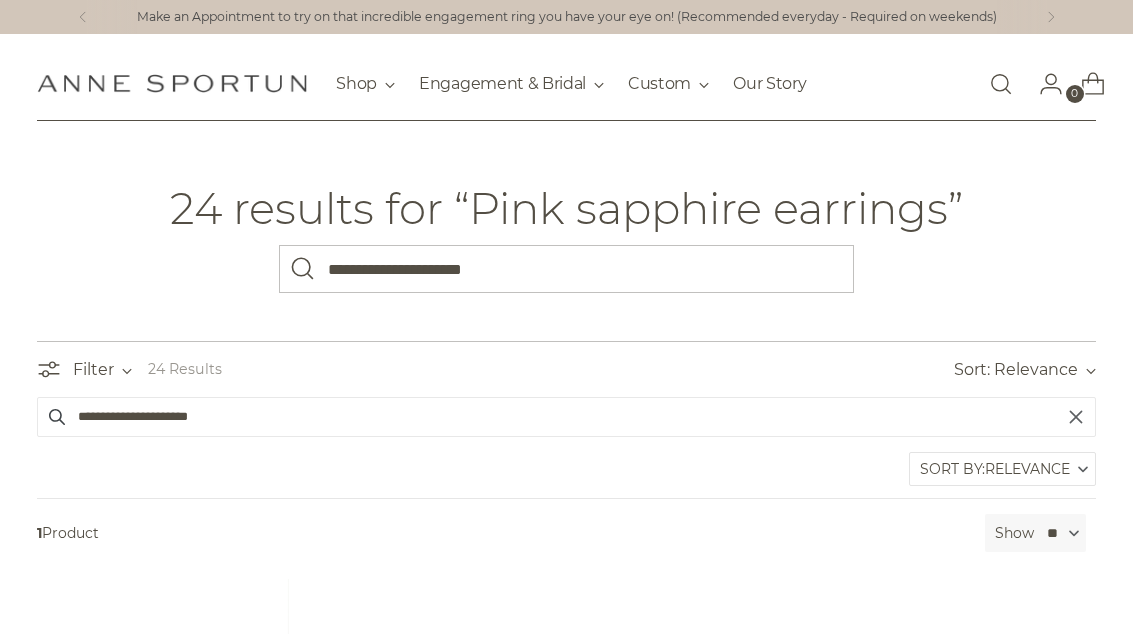 click on "24 Results" at bounding box center (185, 369) 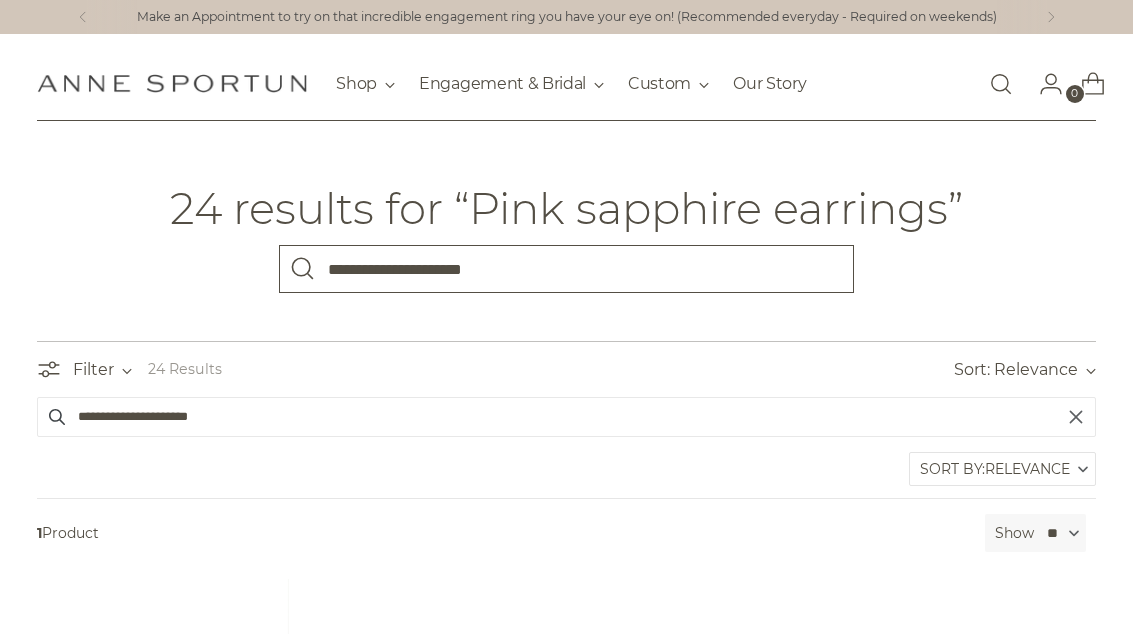 click on "**********" at bounding box center (566, 269) 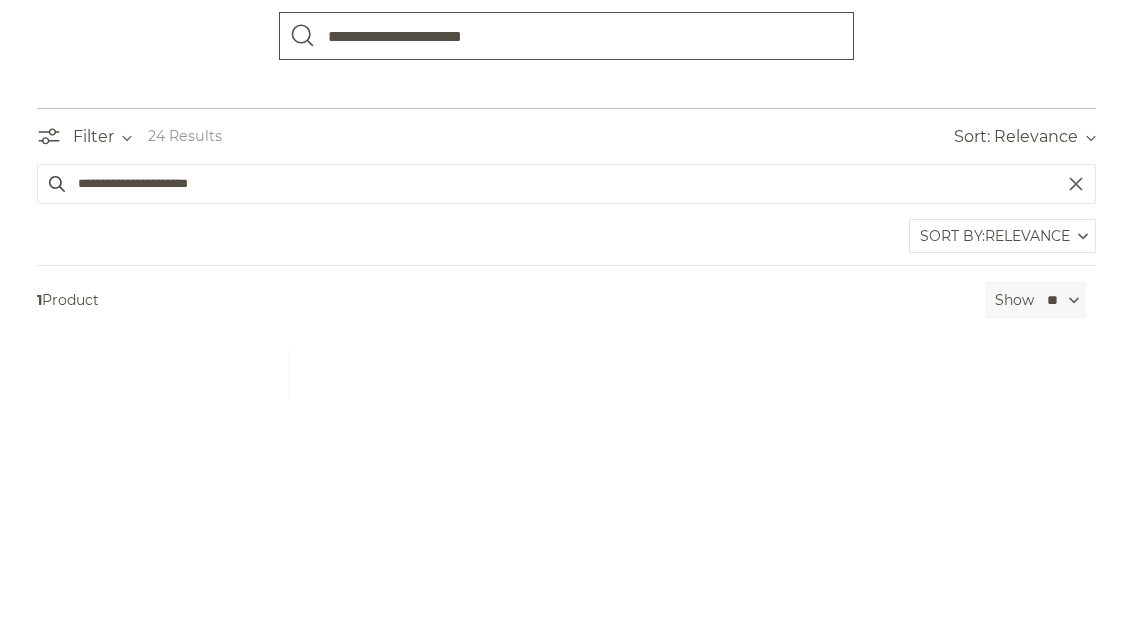 click on "**********" at bounding box center [566, 269] 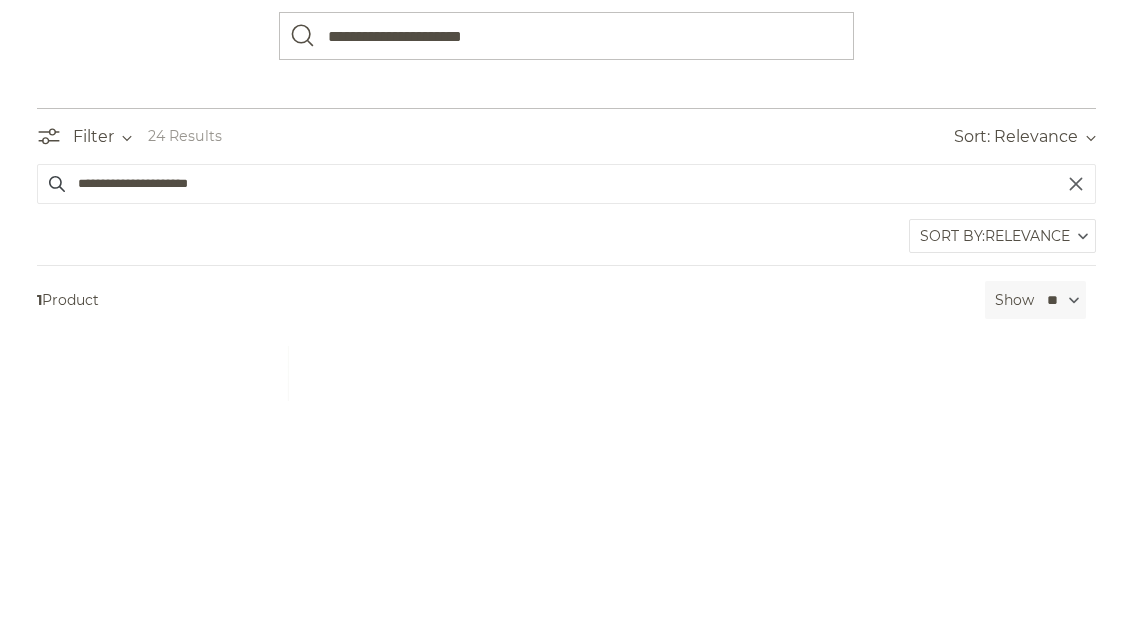 click on "**********" at bounding box center (567, 239) 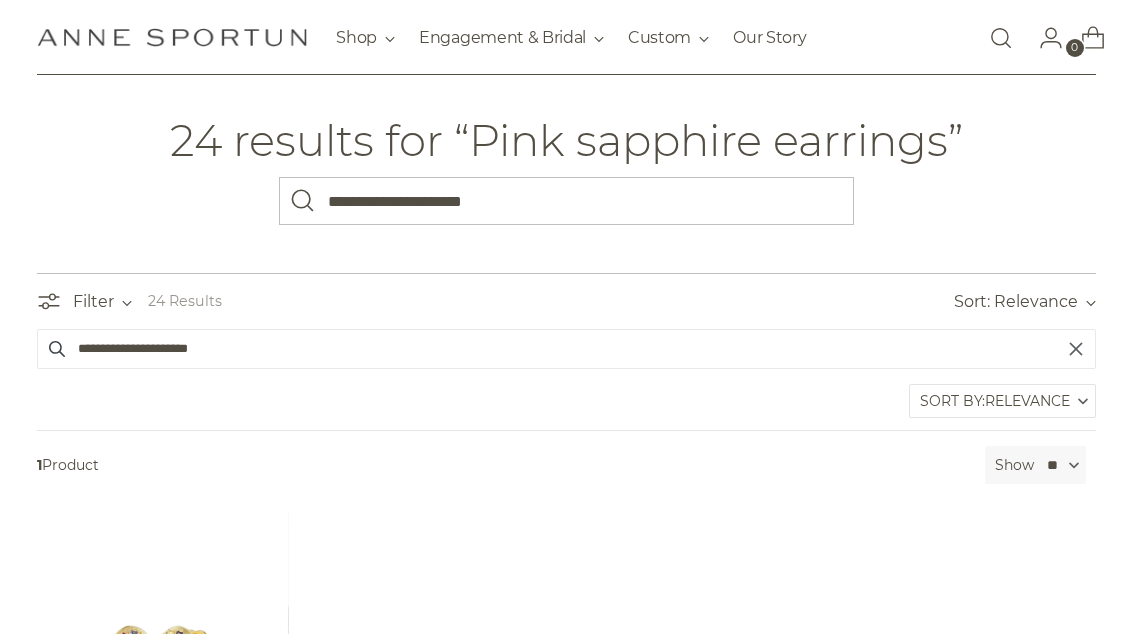 scroll, scrollTop: 0, scrollLeft: 0, axis: both 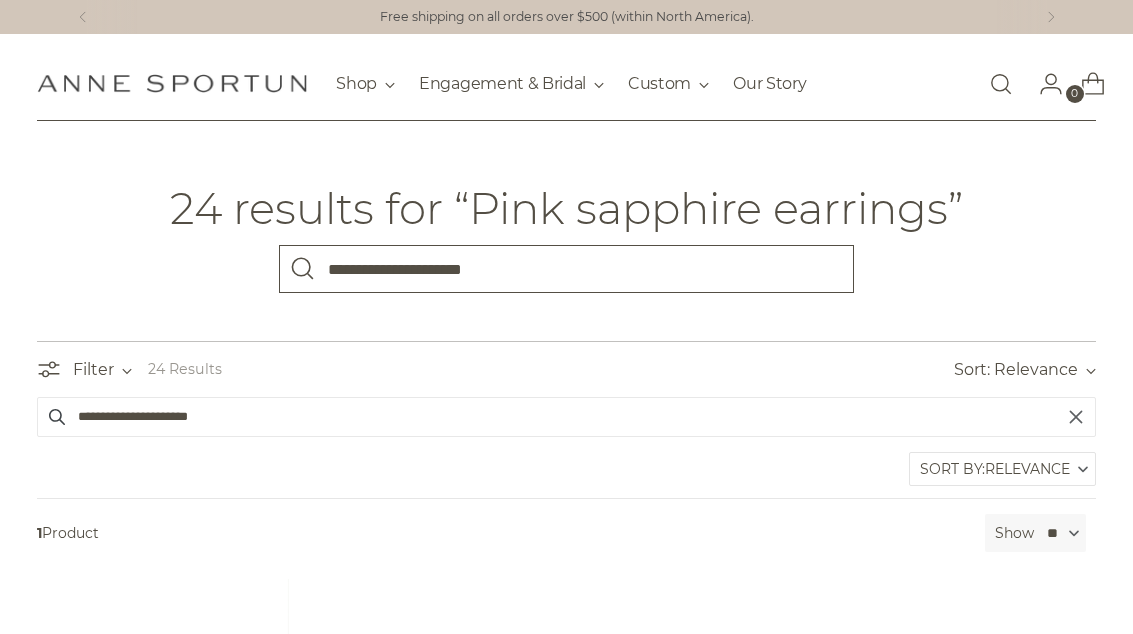 click on "**********" at bounding box center [566, 269] 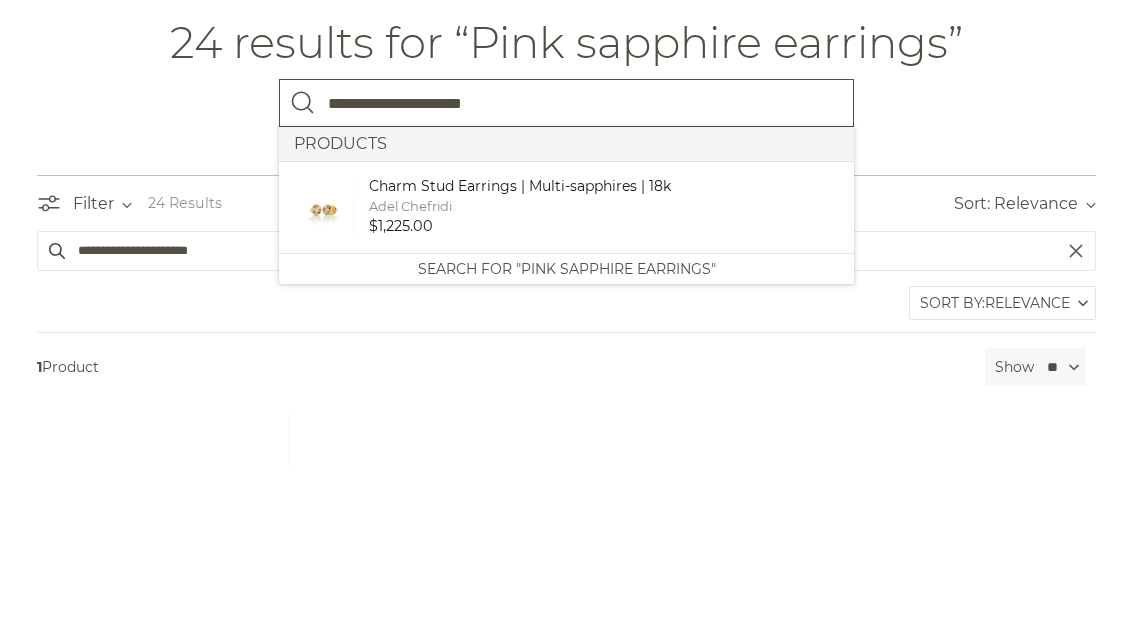 click on "**********" at bounding box center (566, 269) 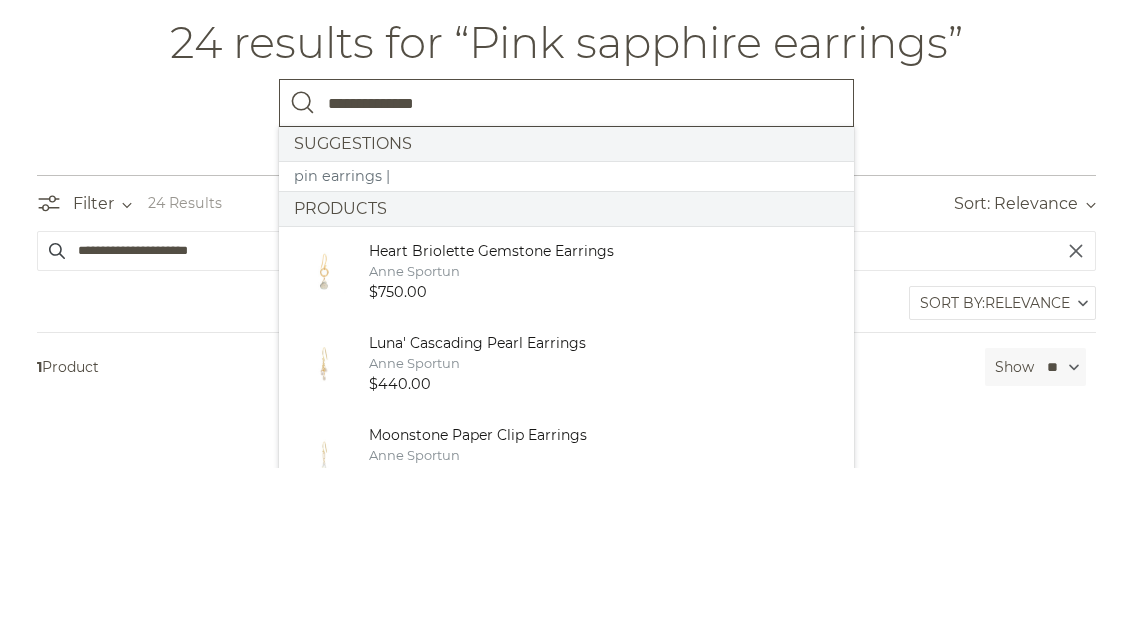 type on "**********" 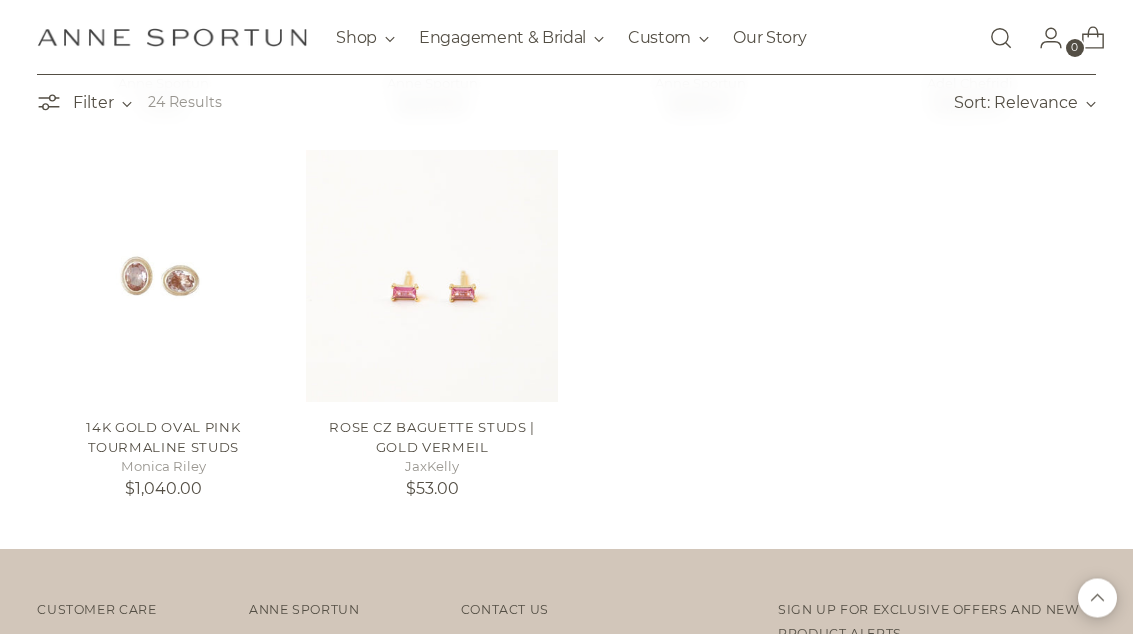 scroll, scrollTop: 812, scrollLeft: 0, axis: vertical 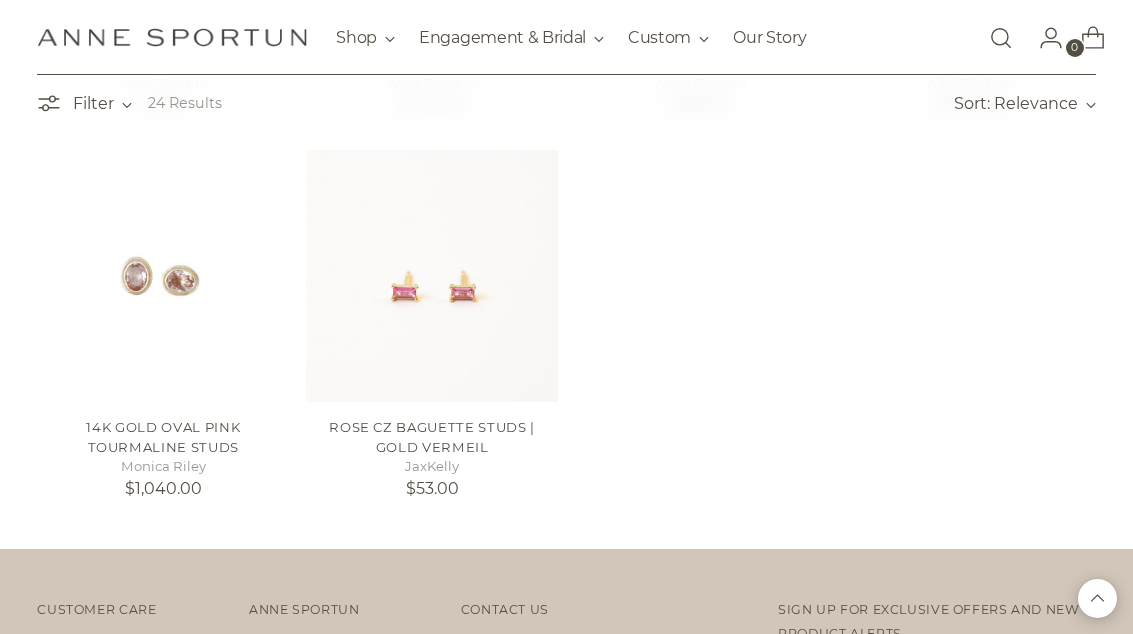 click on "Rose CZ Baguette Studs | Gold Vermeil" at bounding box center (432, 437) 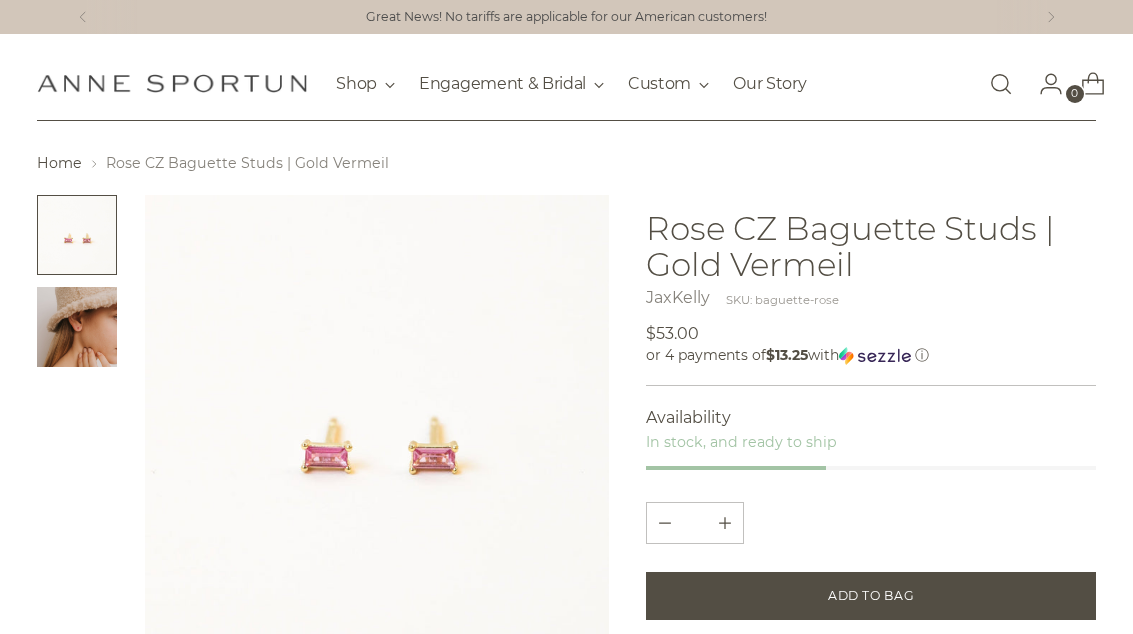 scroll, scrollTop: 0, scrollLeft: 0, axis: both 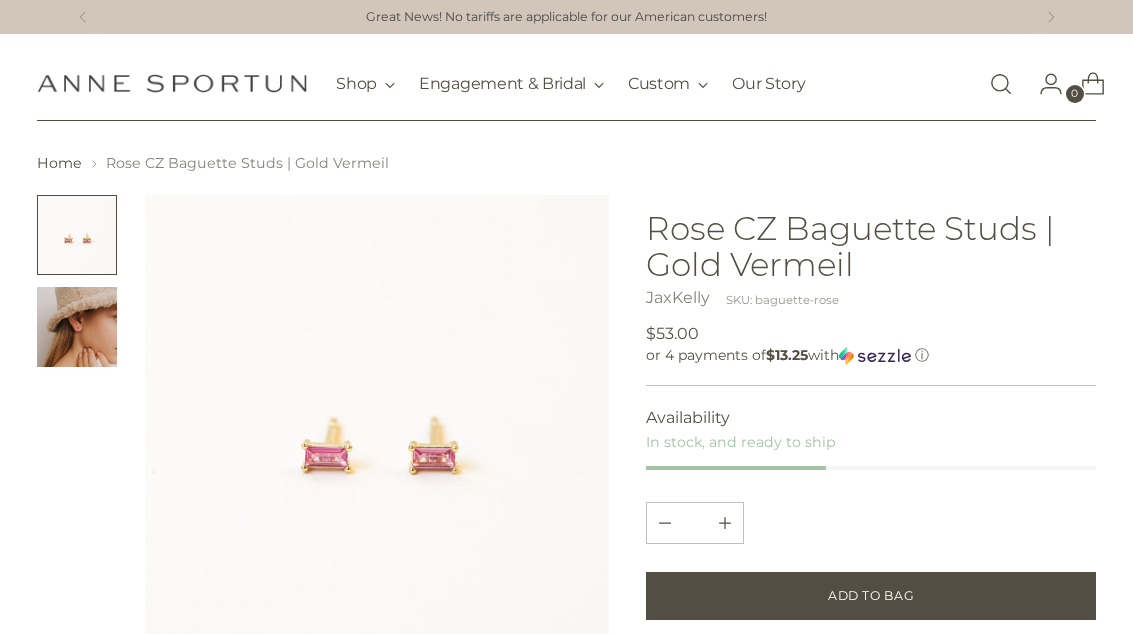 click at bounding box center [77, 327] 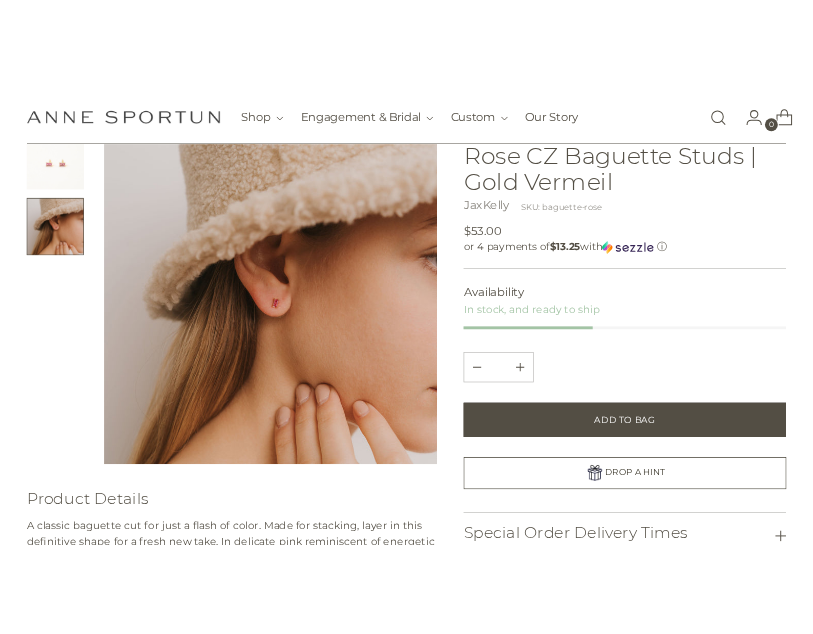 scroll, scrollTop: 0, scrollLeft: 0, axis: both 